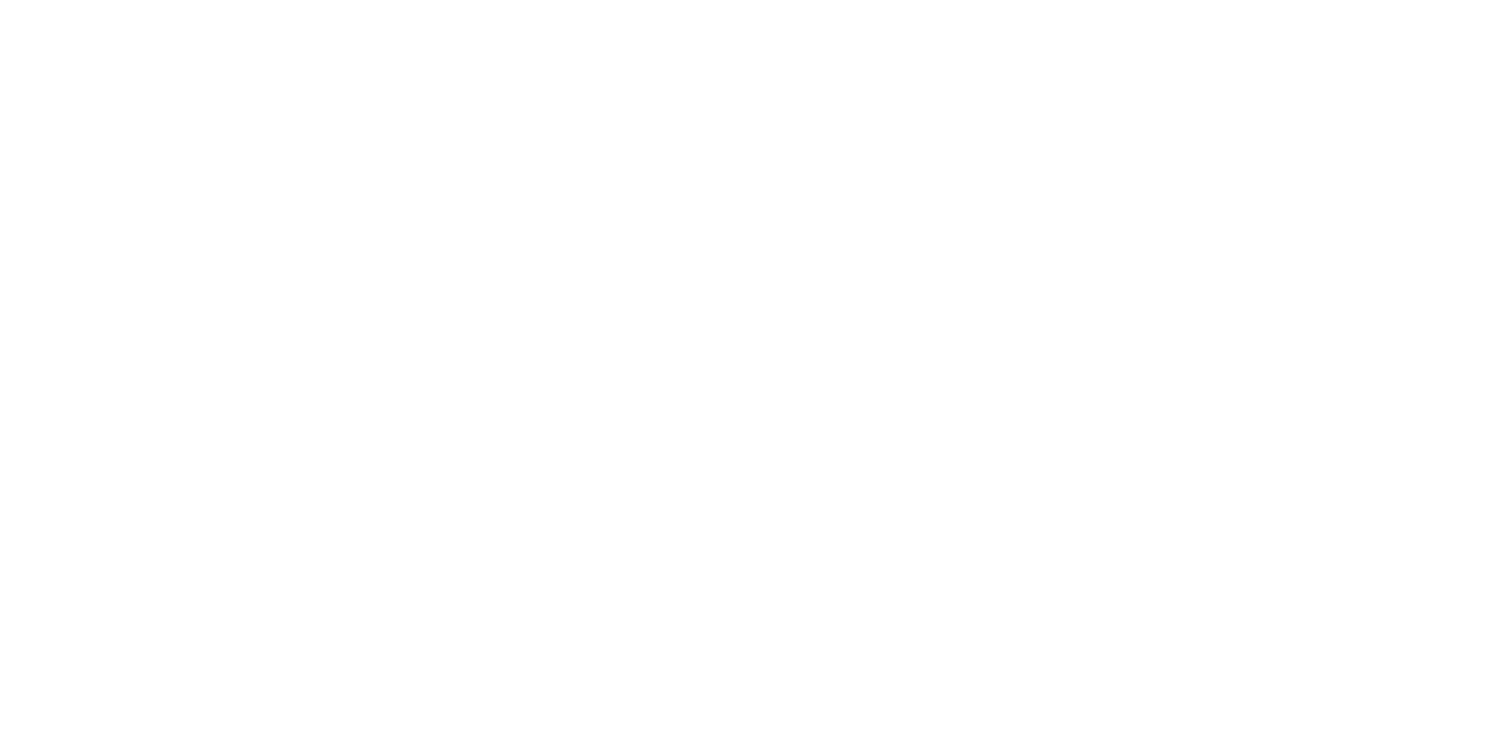 scroll, scrollTop: 0, scrollLeft: 0, axis: both 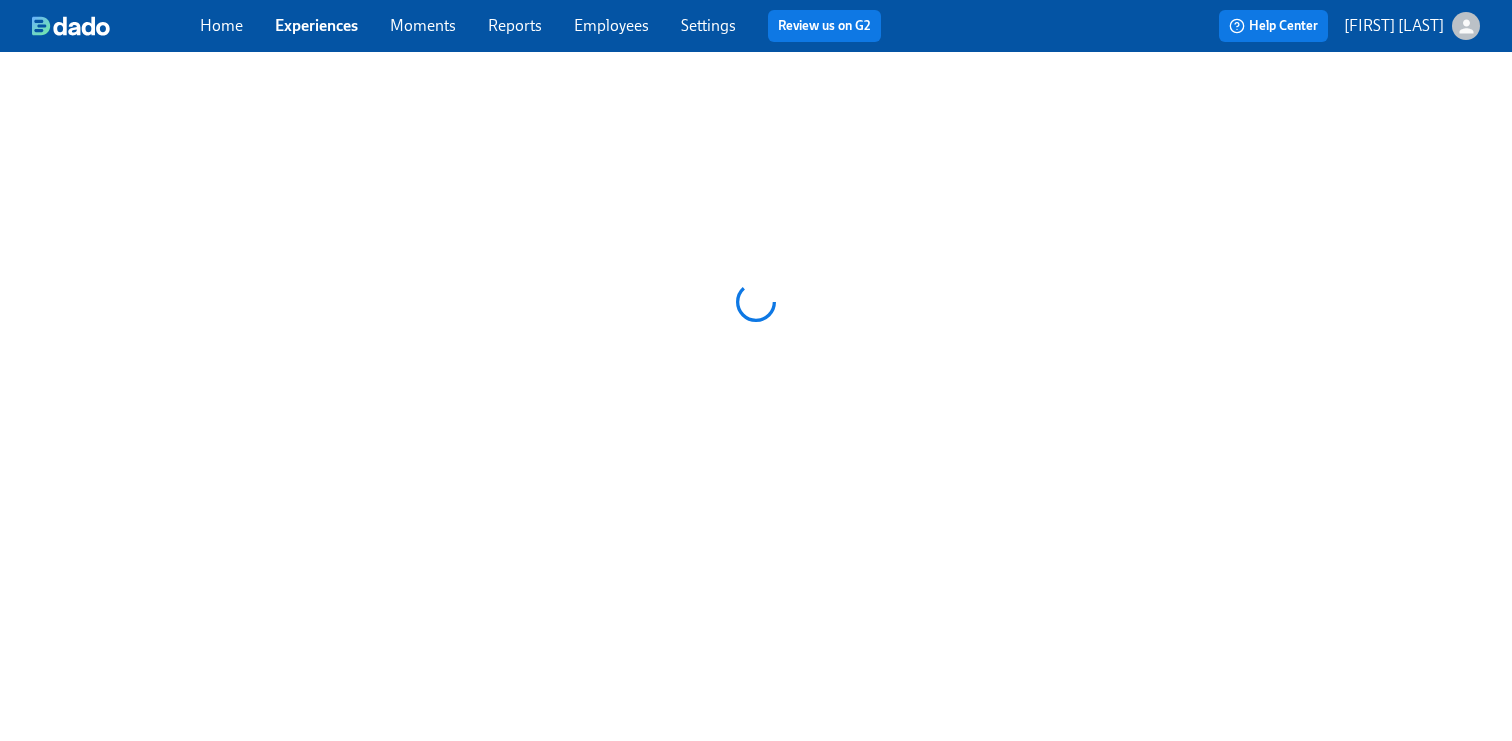 click on "Employees" at bounding box center [611, 25] 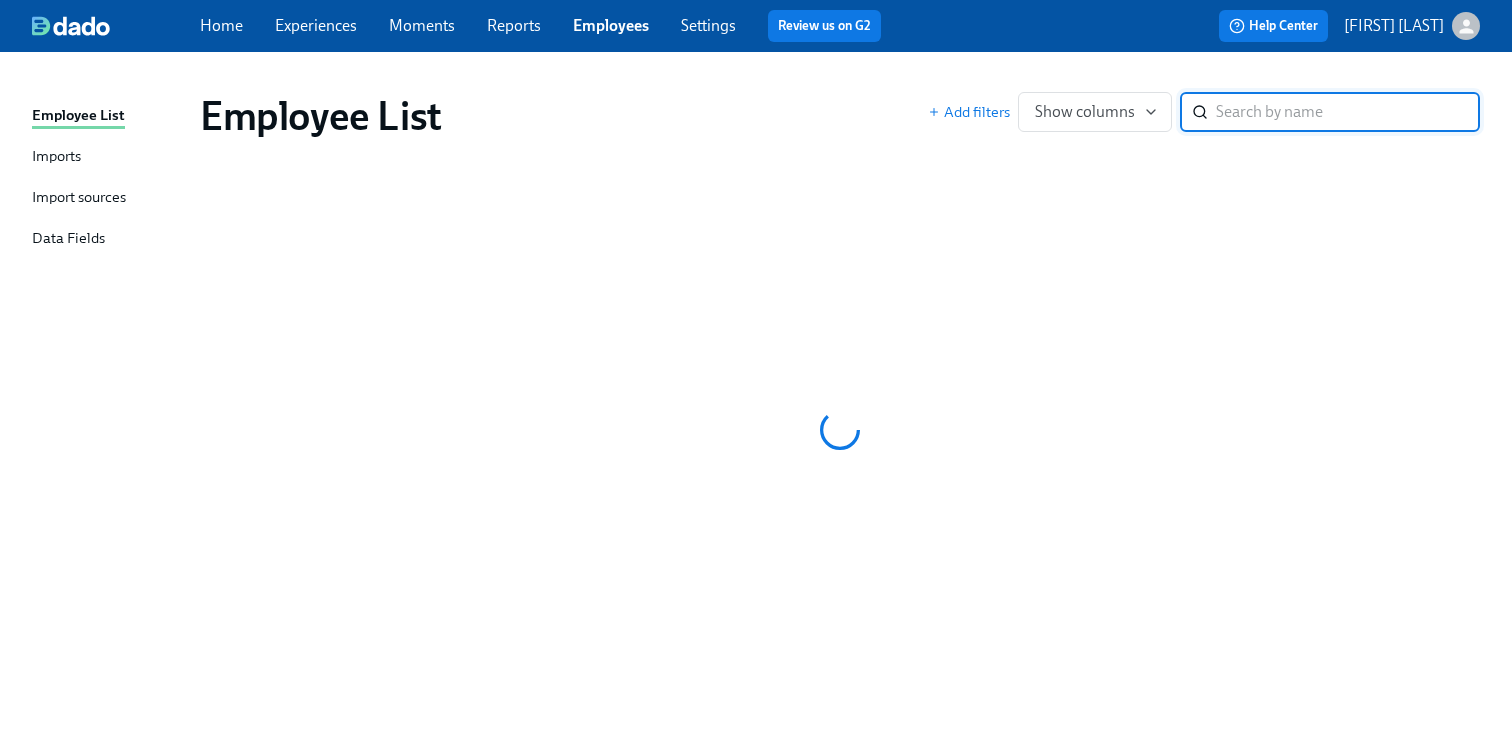 click at bounding box center [1348, 112] 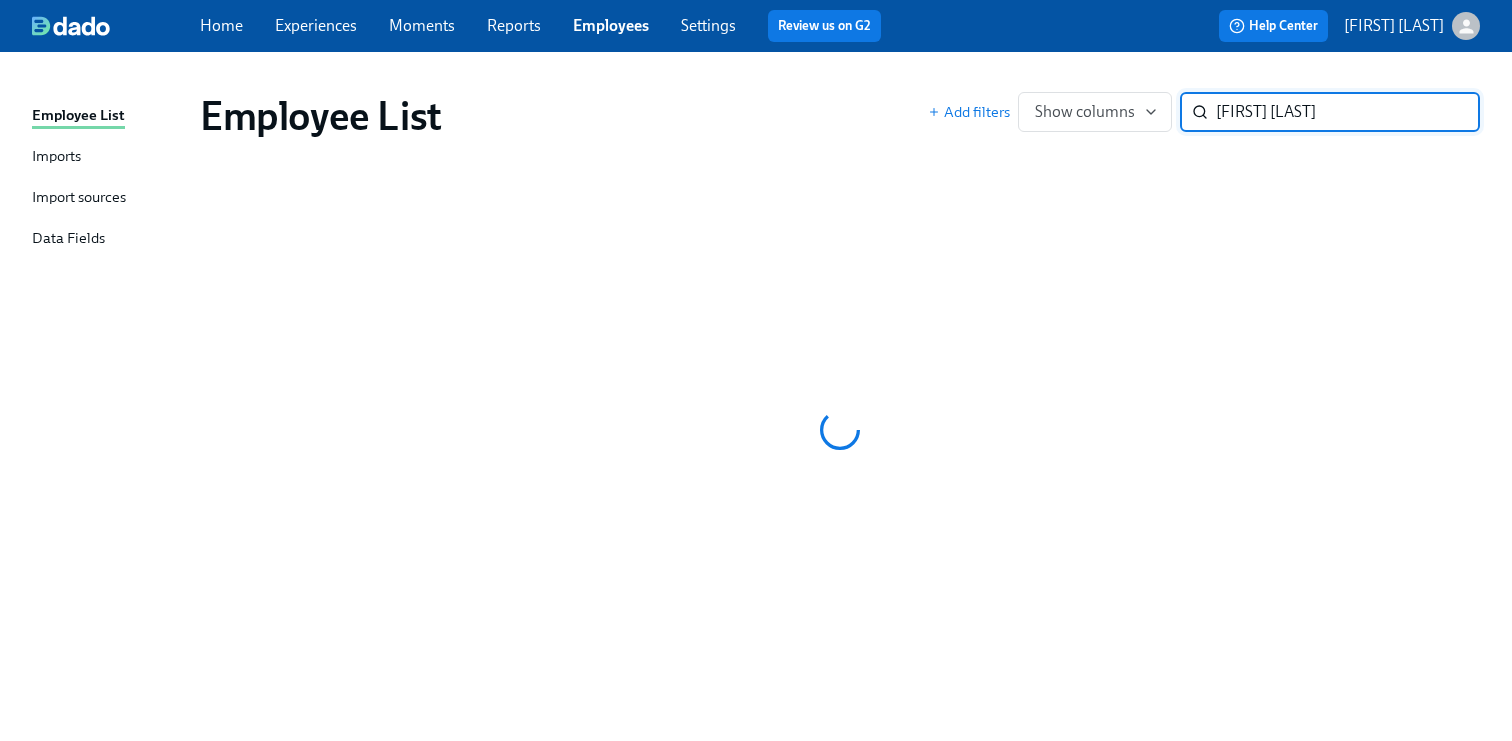 type on "[FIRST] [LAST]" 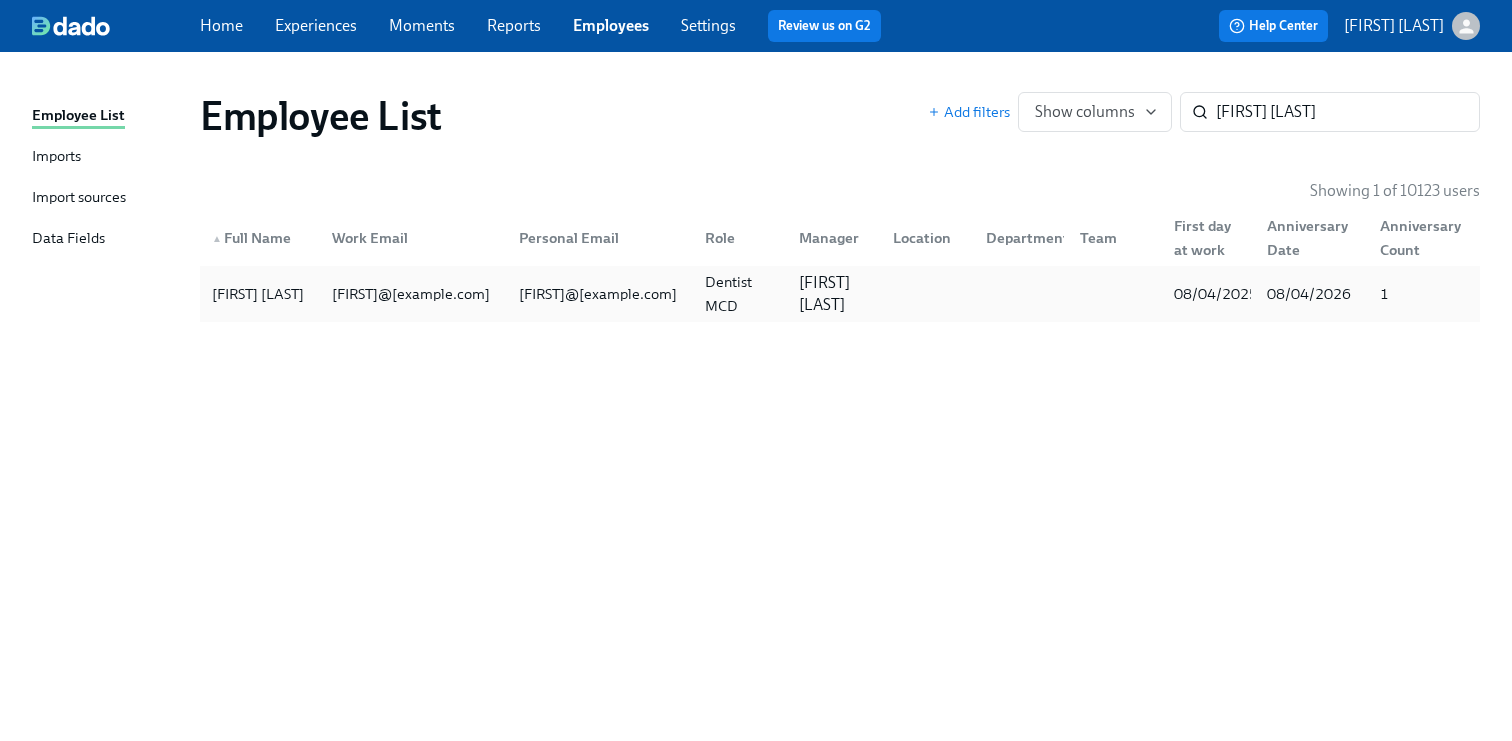 click on "[FIRST] [LAST]" at bounding box center (258, 294) 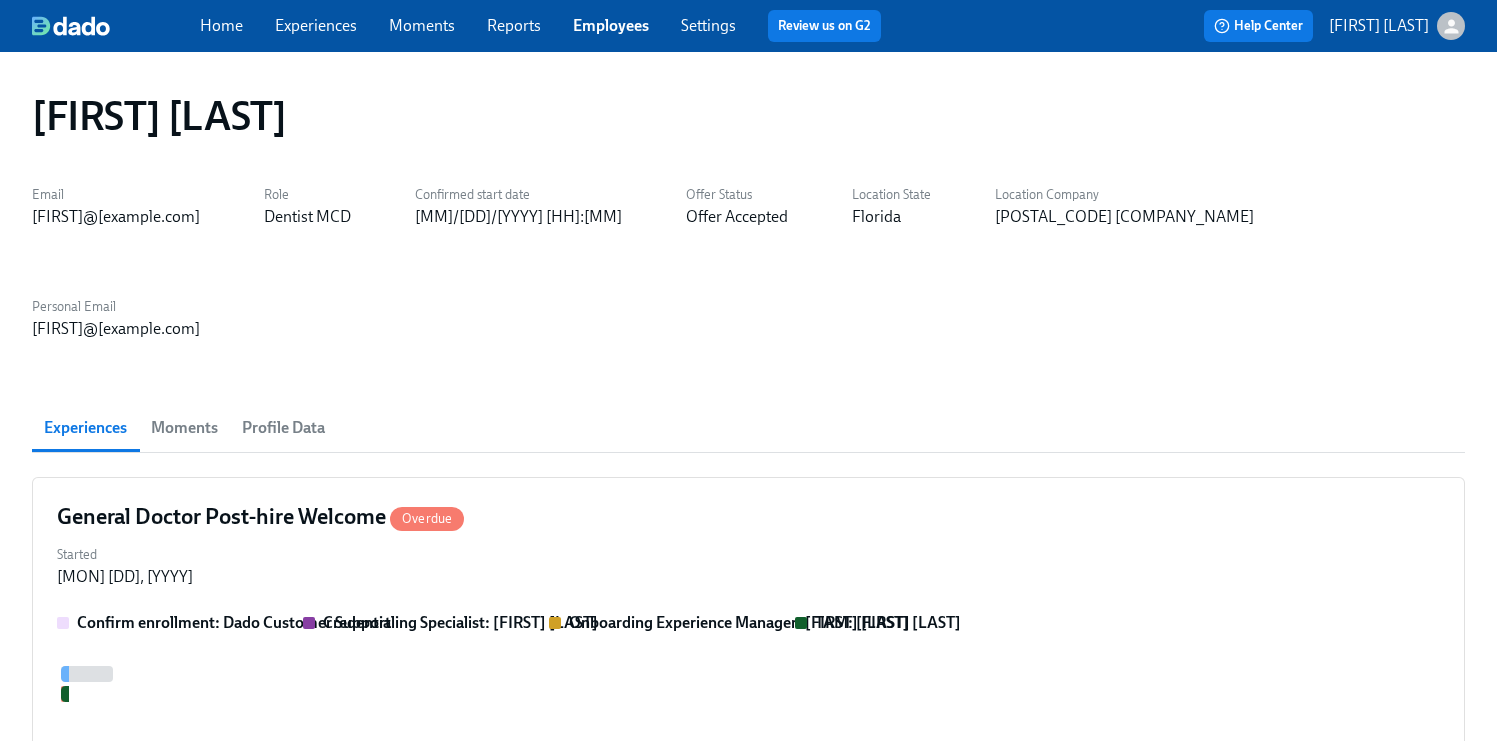scroll, scrollTop: 0, scrollLeft: 2032, axis: horizontal 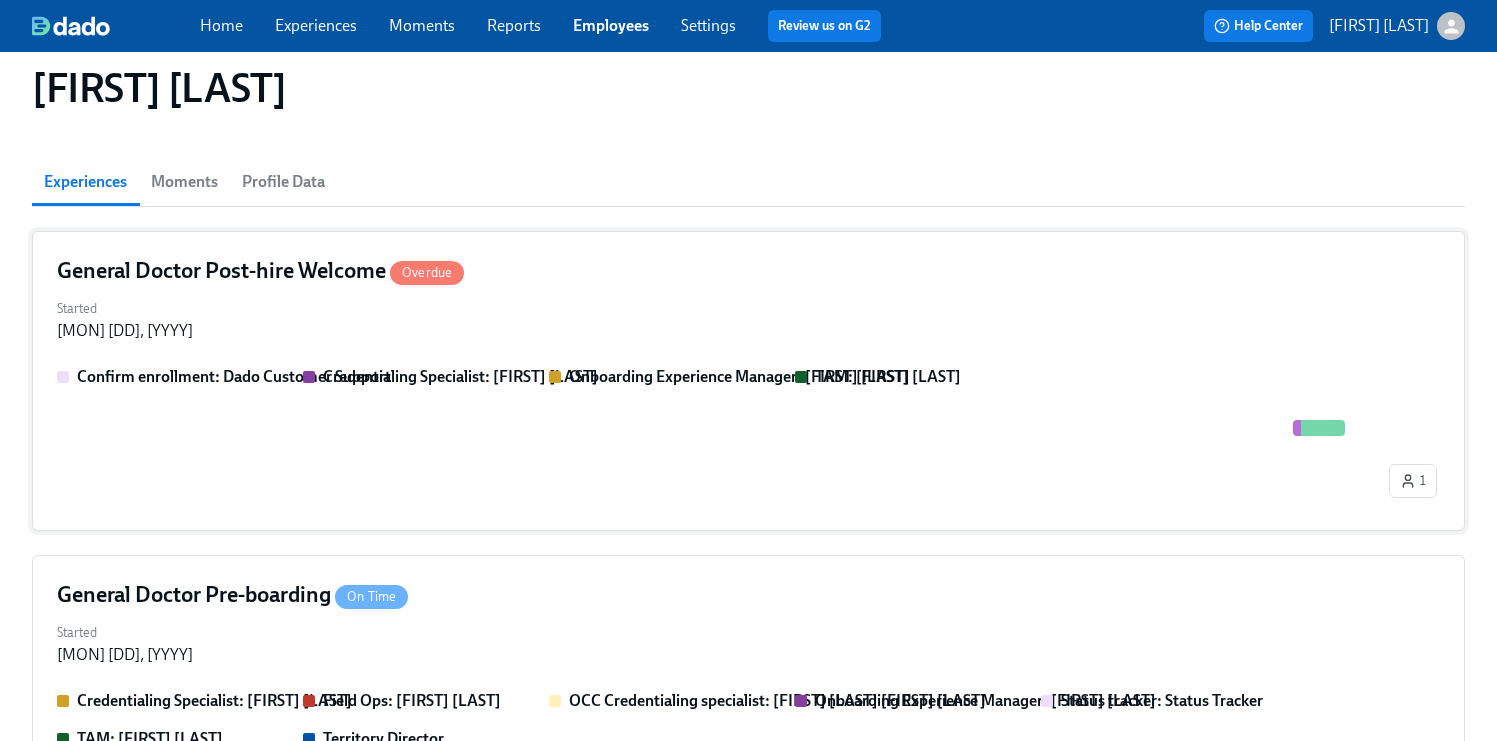 click on "TAM: [FIRST] [LAST]" at bounding box center [910, 377] 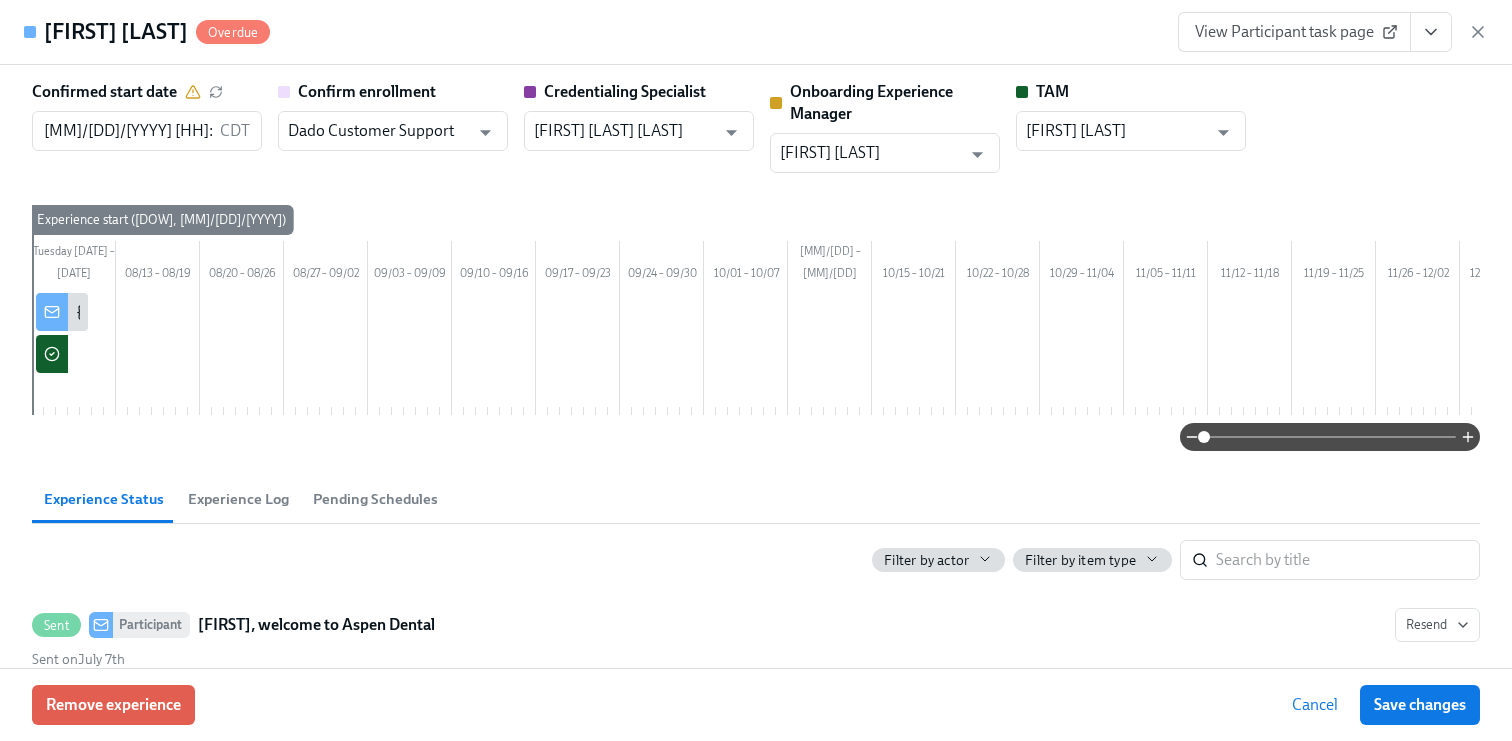 scroll, scrollTop: 0, scrollLeft: 3091, axis: horizontal 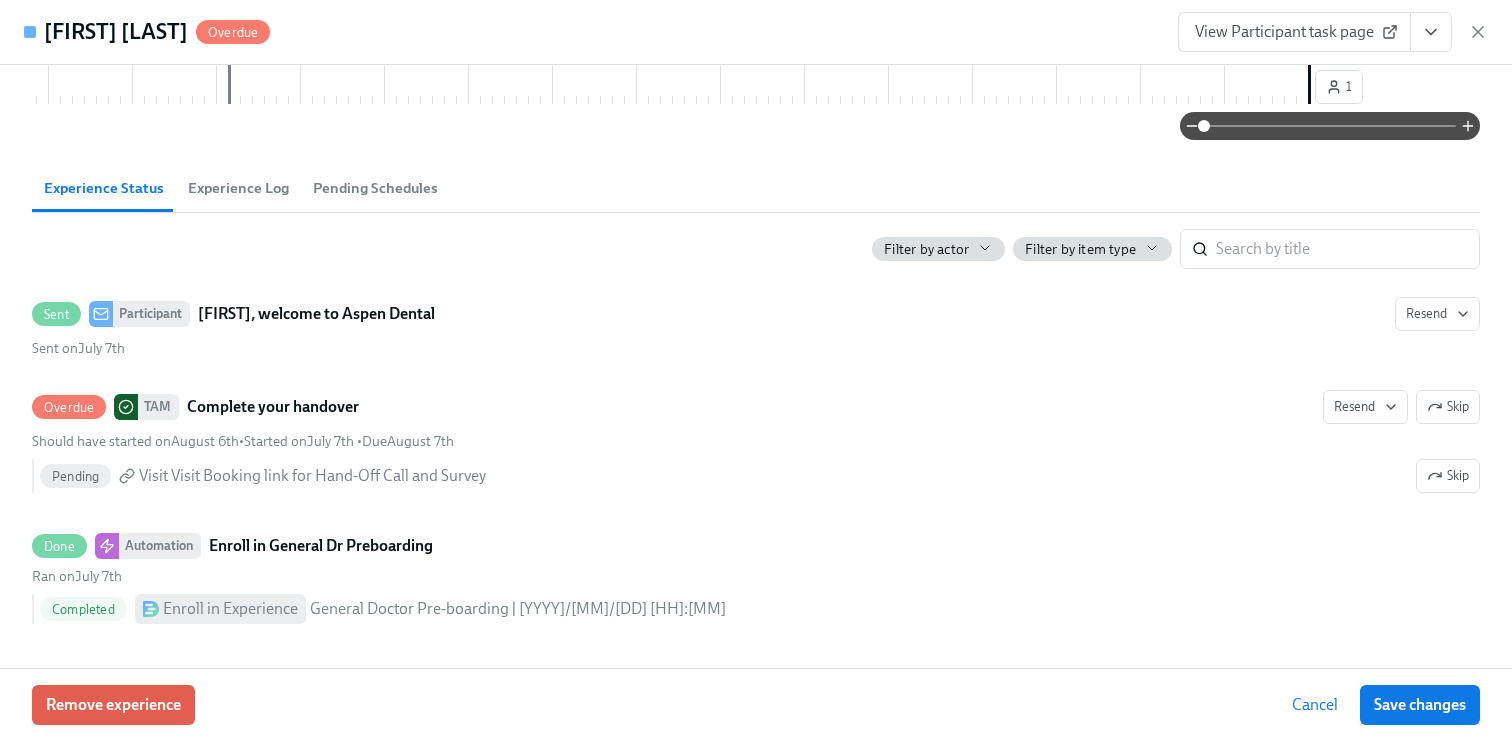click on "Experience Log" at bounding box center [238, 188] 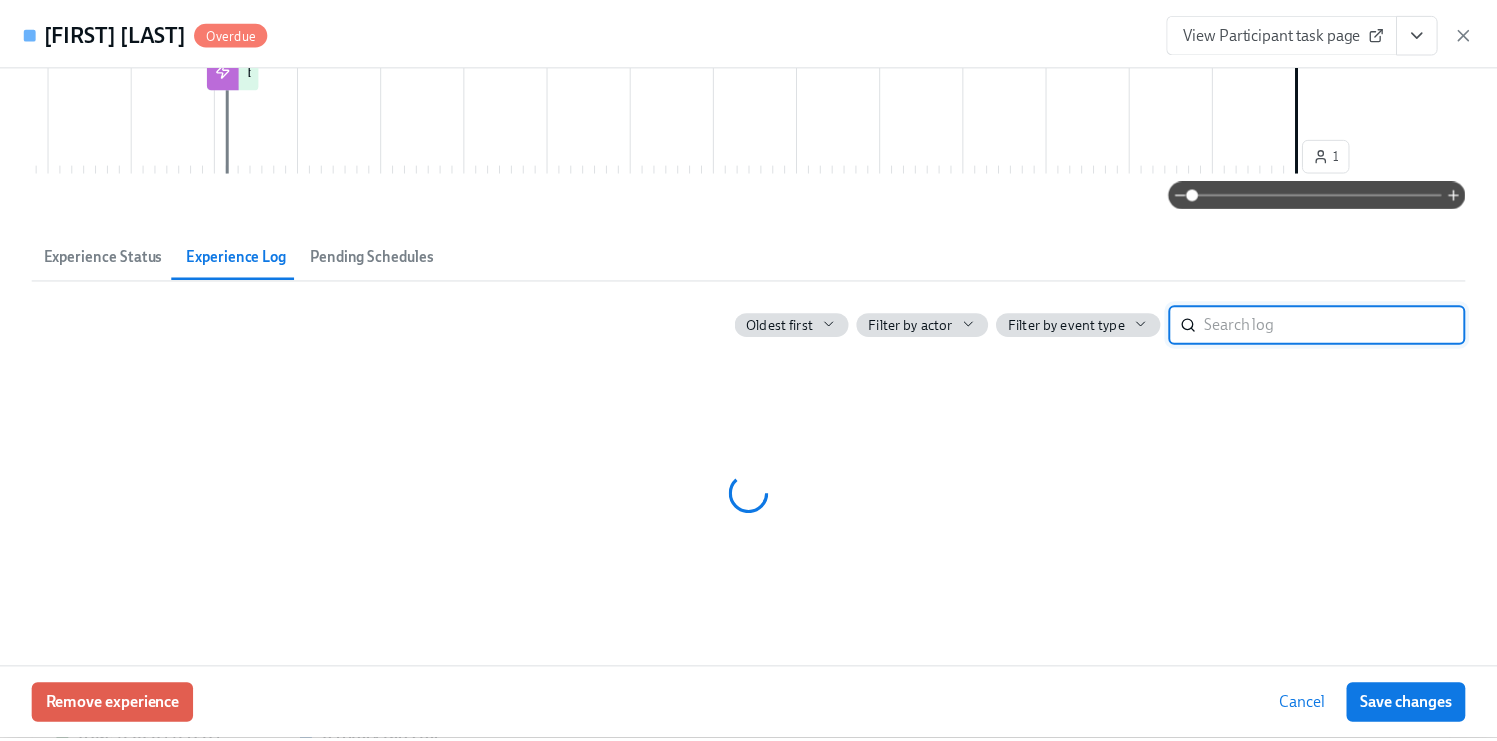 scroll, scrollTop: 88, scrollLeft: 0, axis: vertical 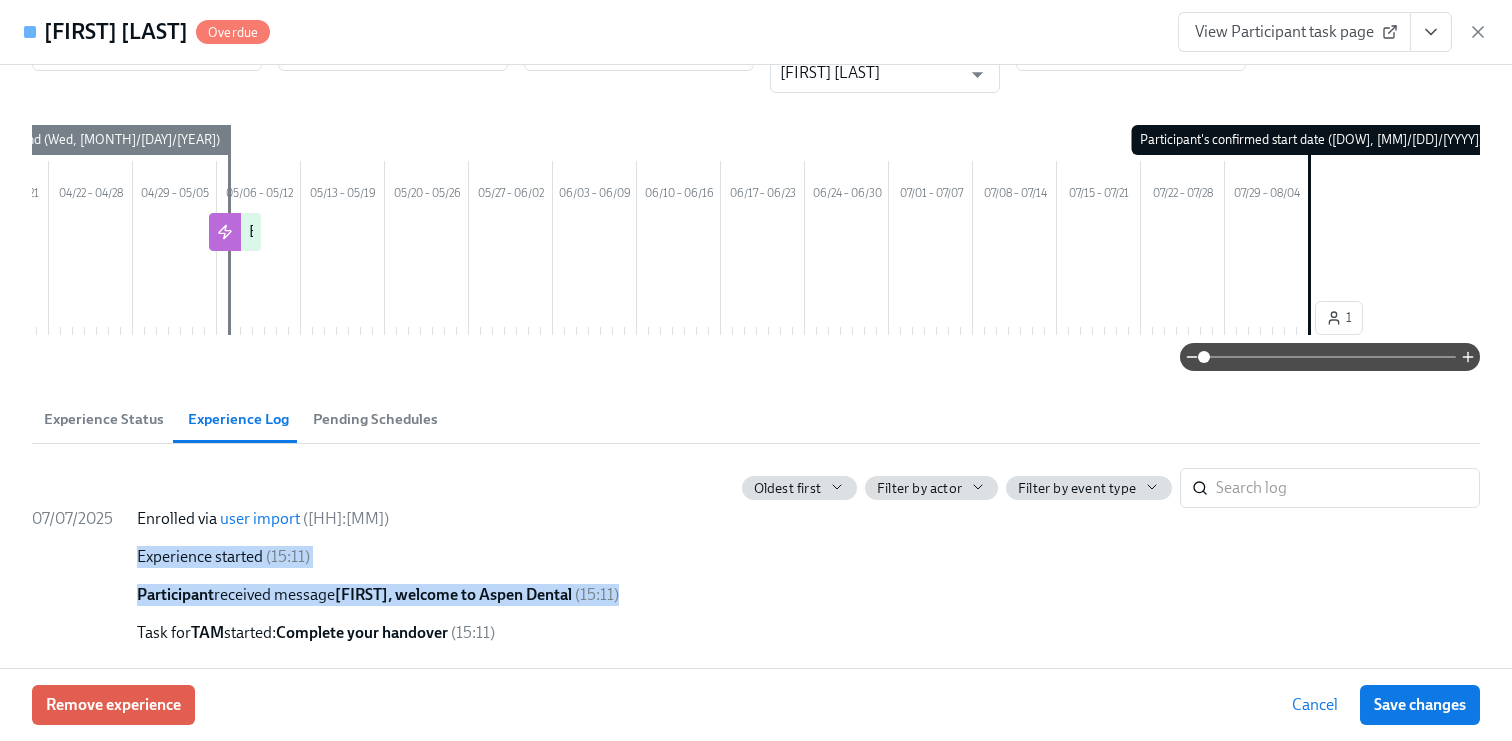 drag, startPoint x: 1496, startPoint y: 525, endPoint x: 1505, endPoint y: 593, distance: 68.593 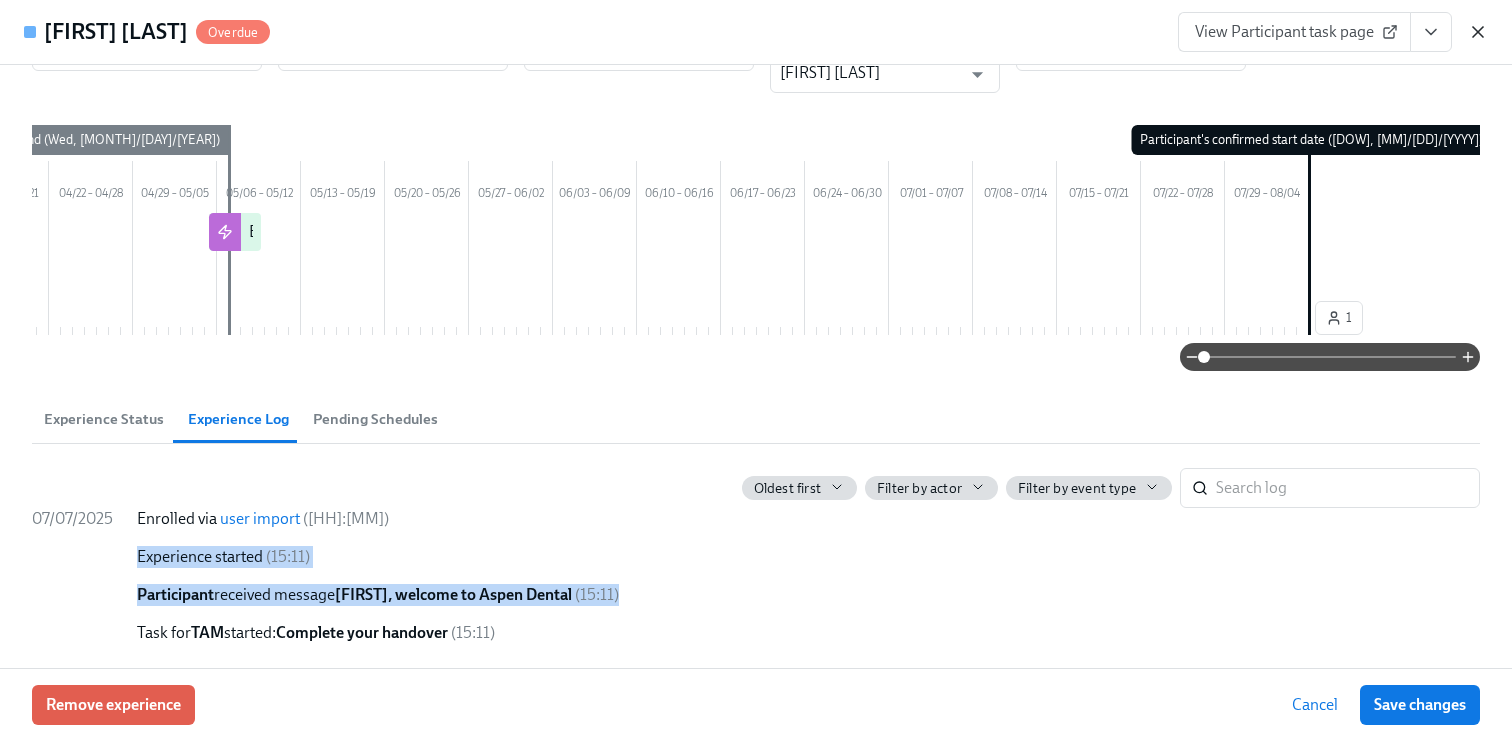 click 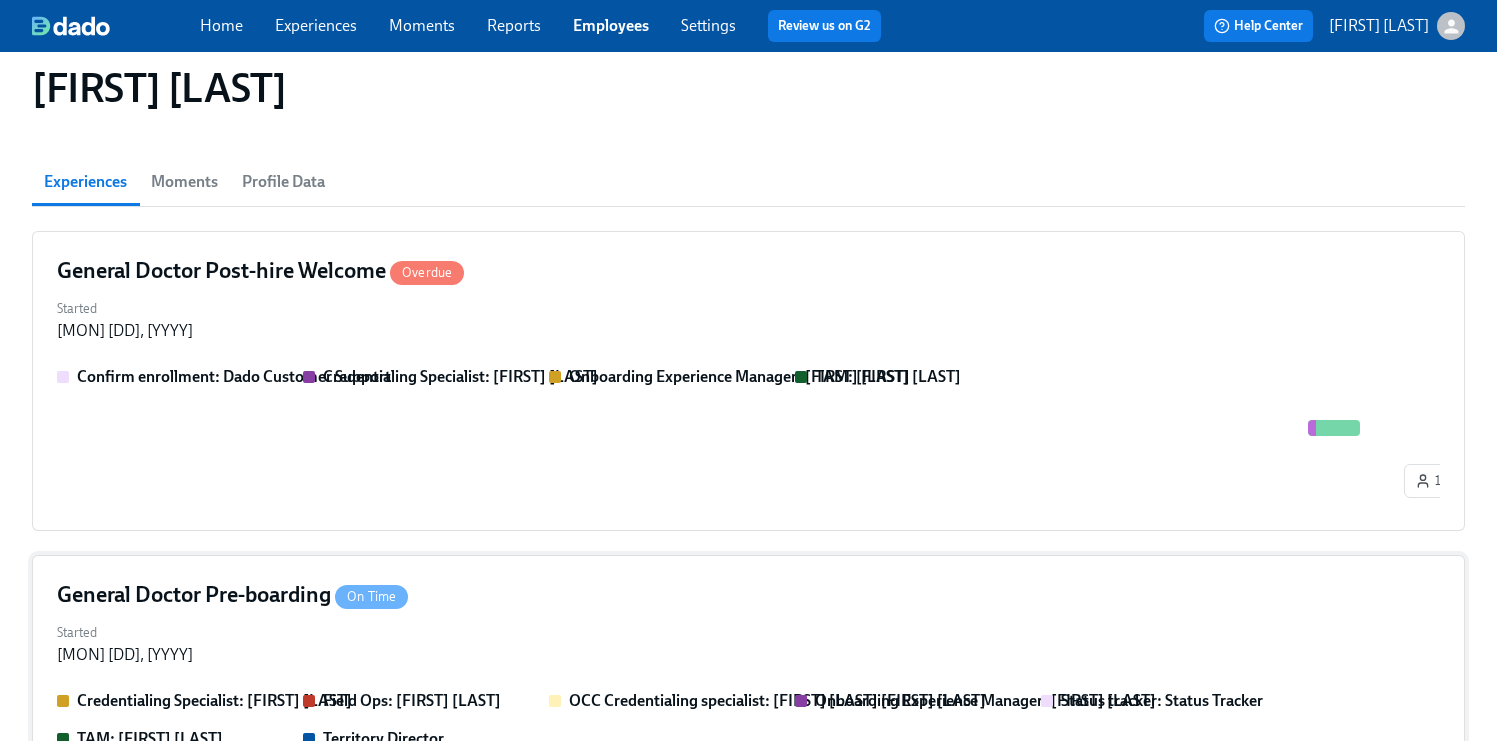 click on "General Doctor Pre-boarding   On Time Started [MONTH] [DAY], [YEAR] Credentialing Specialist: [FIRST] [LAST] Field Ops: [FIRST] [LAST] OCC Credentialing specialist: [FIRST] [LAST] Onboarding Experience Manager: [FIRST] [LAST] Status tracker: Status Tracker TAM: [FIRST] [LAST] Territory Director 1" at bounding box center (748, 964) 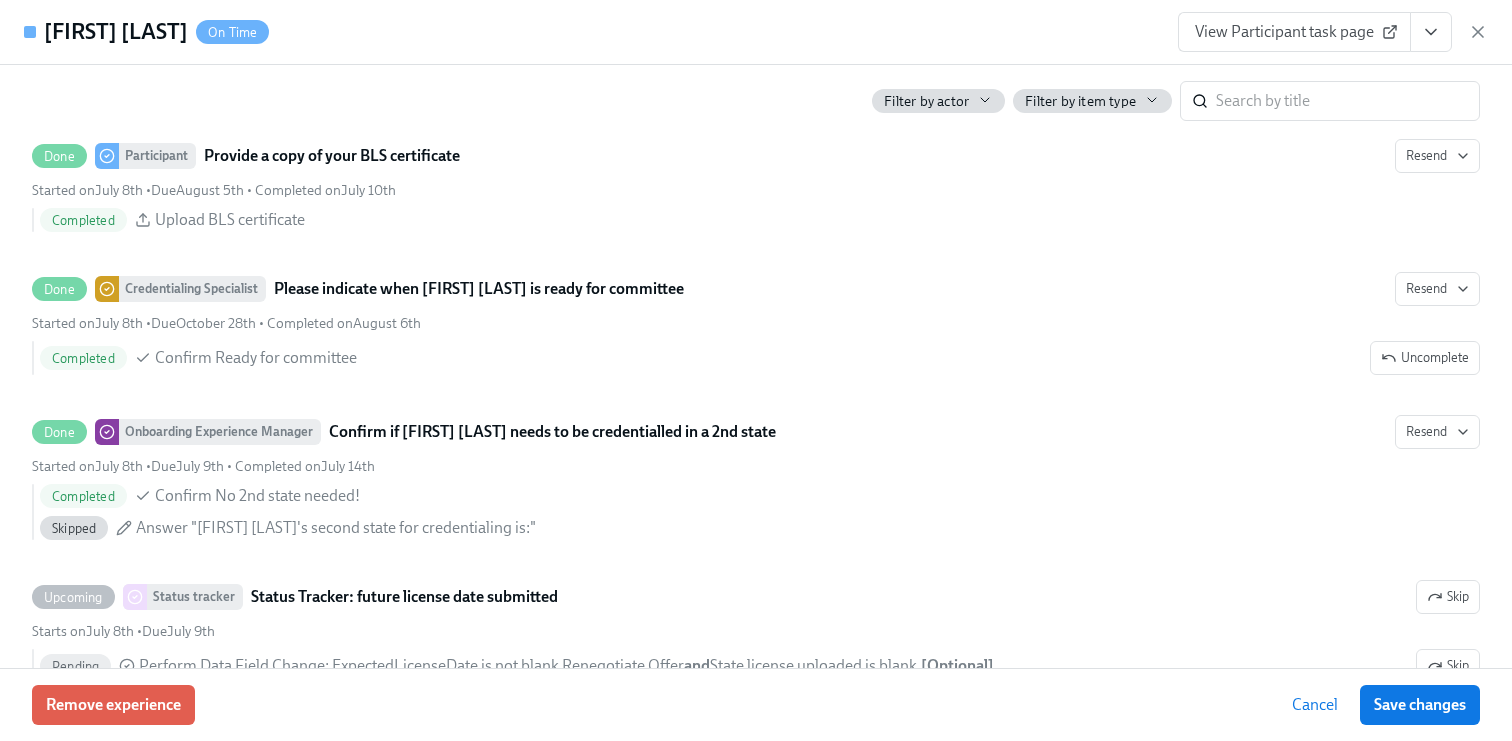 scroll, scrollTop: 4693, scrollLeft: 0, axis: vertical 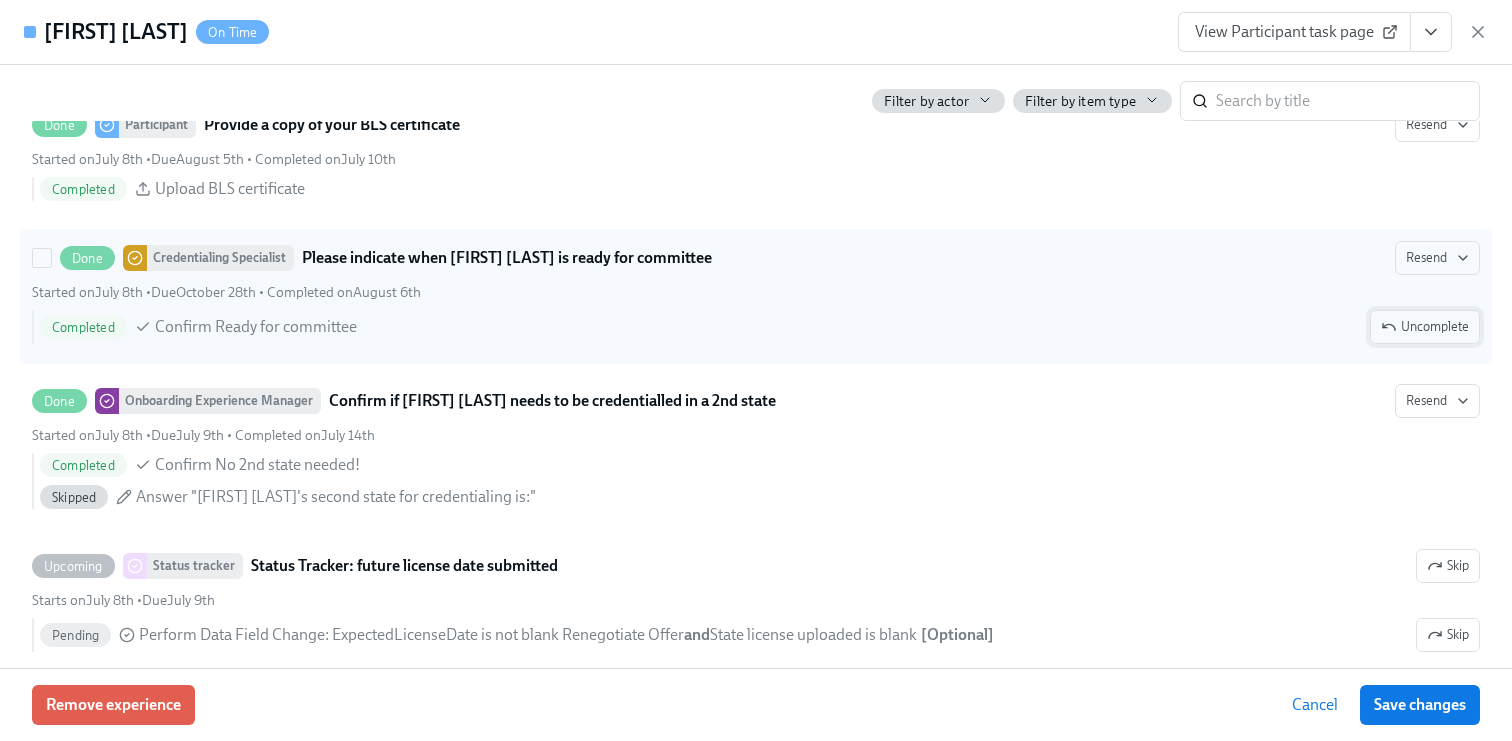 click on "Uncomplete" at bounding box center (1425, 327) 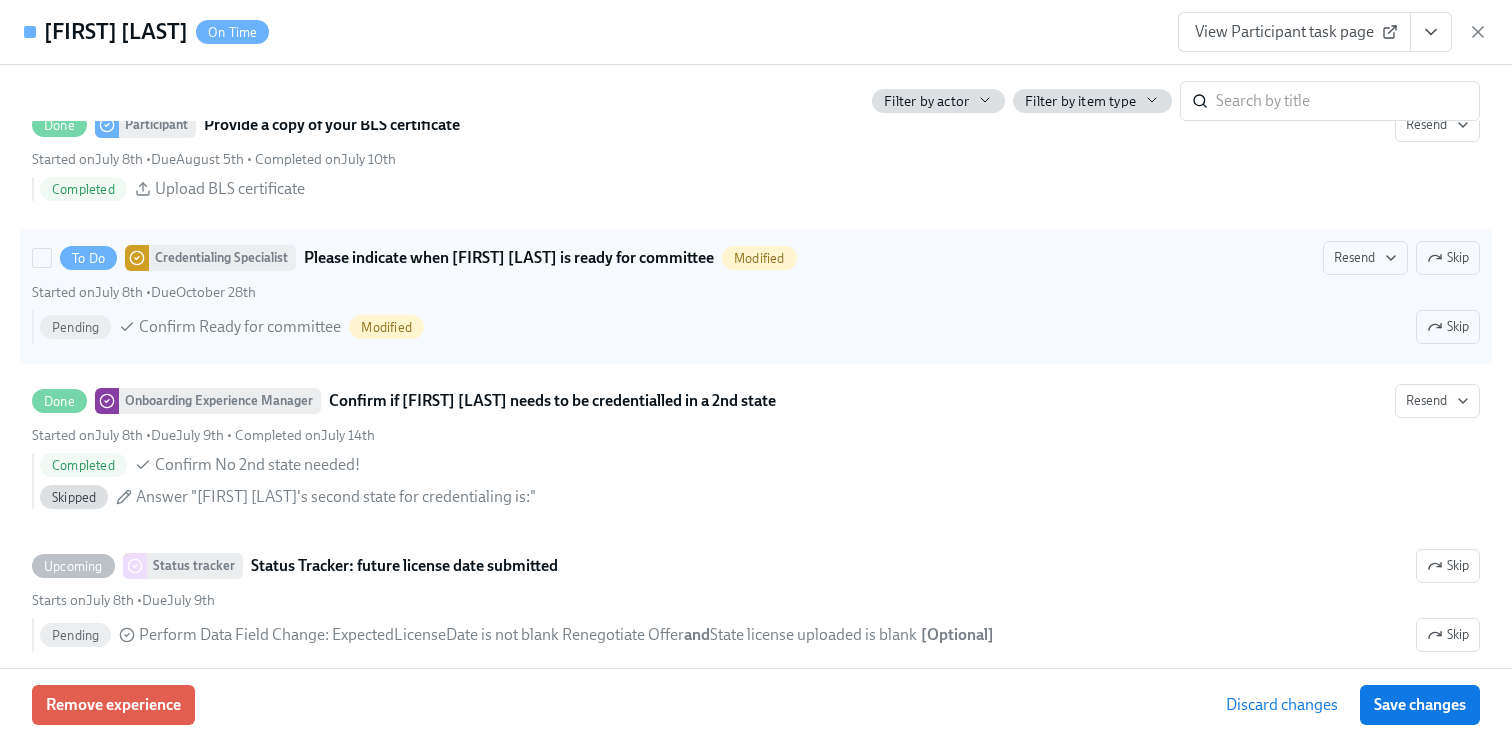 click on "Confirm Ready for committee" at bounding box center [240, 327] 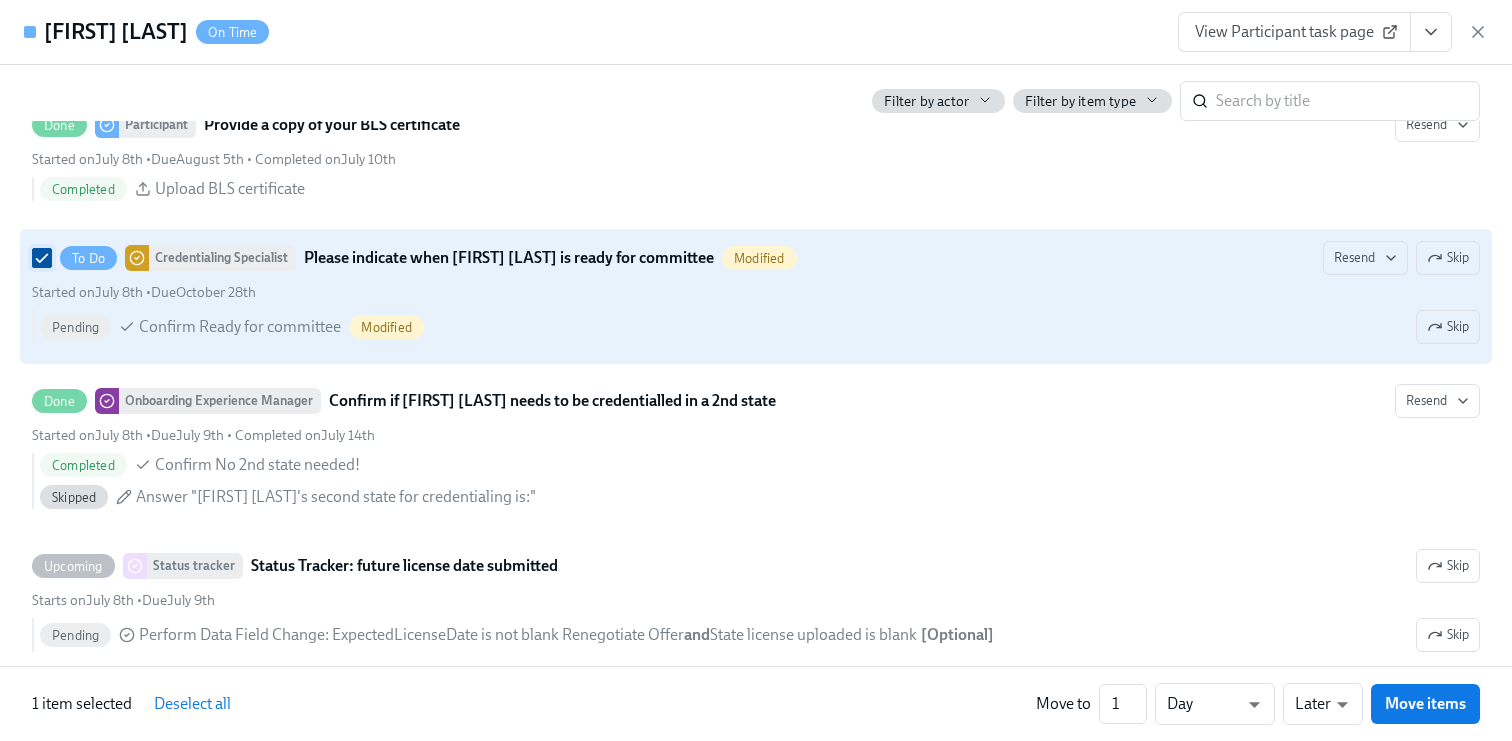click on "To Do Credentialing Specialist Please indicate when [FIRST] [LAST] is ready for committee Modified Resend Skip Started on [MON] [DD]   •  Due  [MON] [DD]   Pending Confirm Ready for committee Modified Skip" at bounding box center (42, 258) 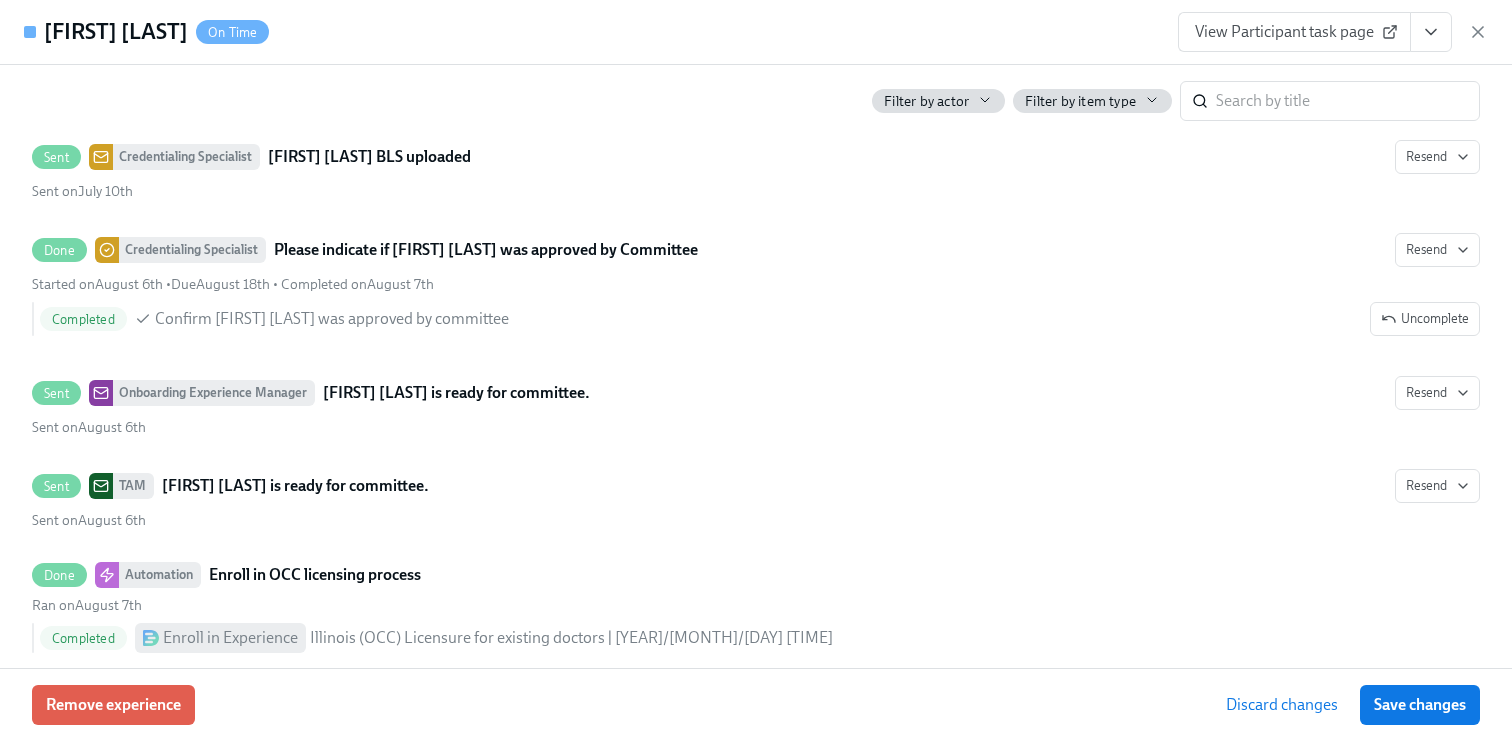 scroll, scrollTop: 6299, scrollLeft: 0, axis: vertical 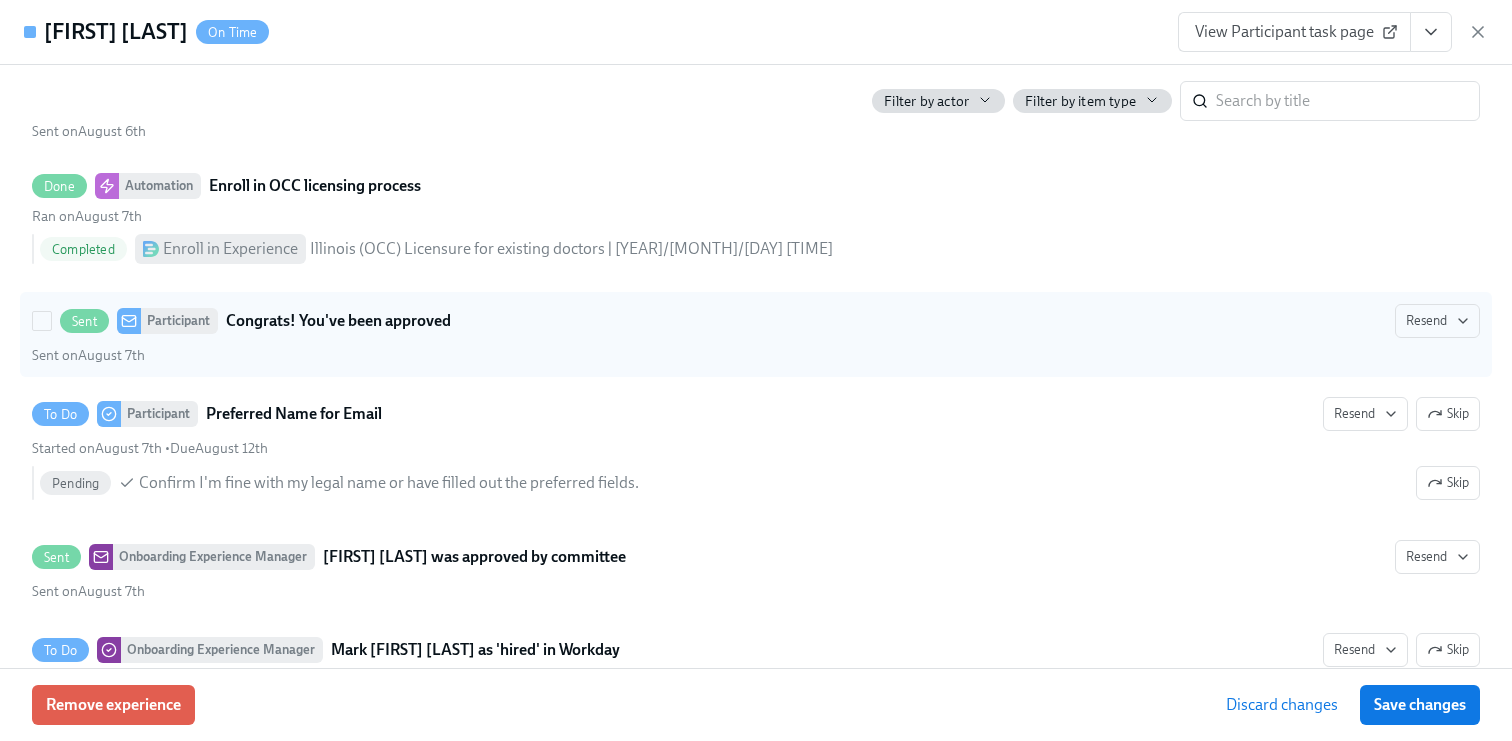 click on "Sent Participant Congrats! You've been approved Resend Sent on  [MONTH] [DD]" at bounding box center [756, 334] 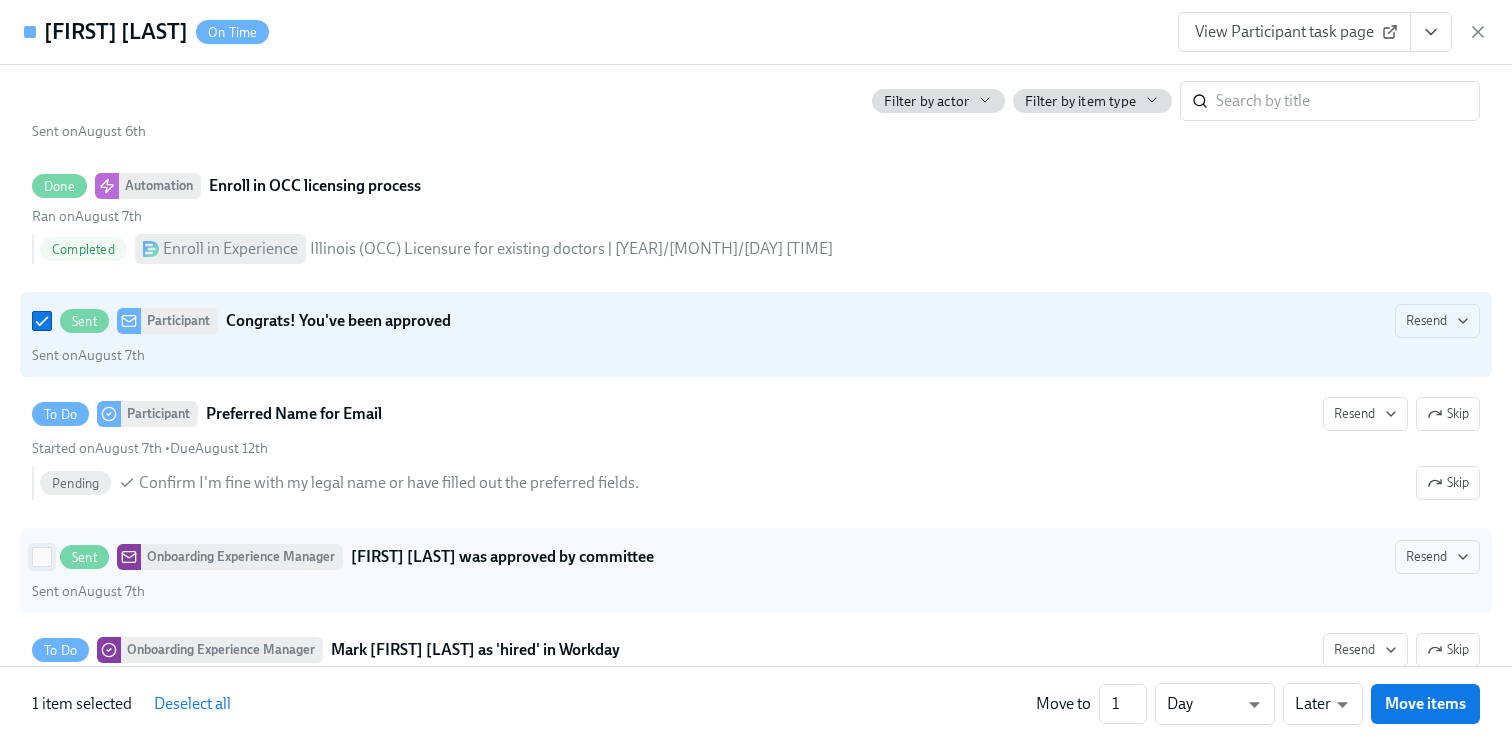 click on "Sent Onboarding Experience Manager [FIRST] [LAST] was approved by committee Resend Sent on  [MONTH] [DD]" at bounding box center [42, 557] 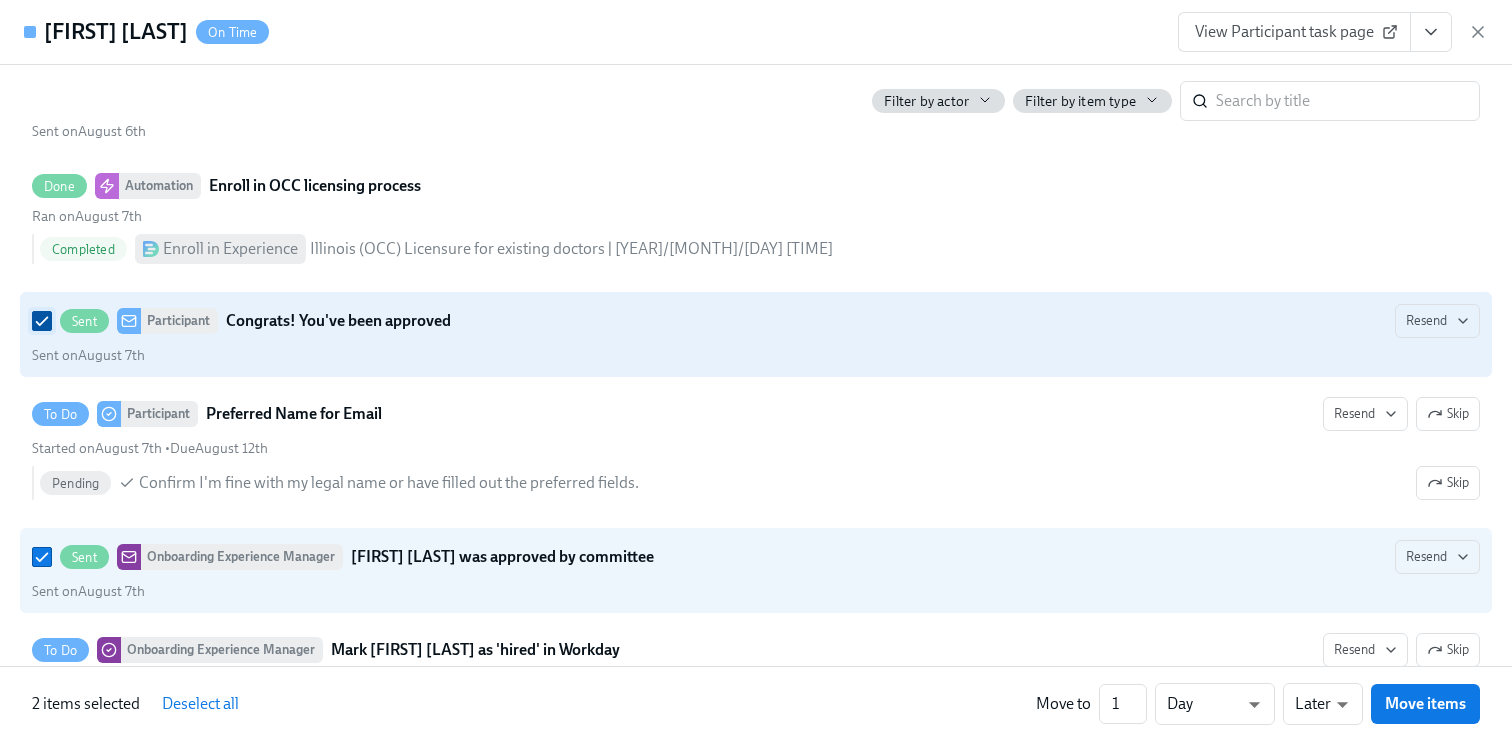 click on "Sent Participant Congrats! You've been approved Resend Sent on  [MONTH] [DD]" at bounding box center [42, 321] 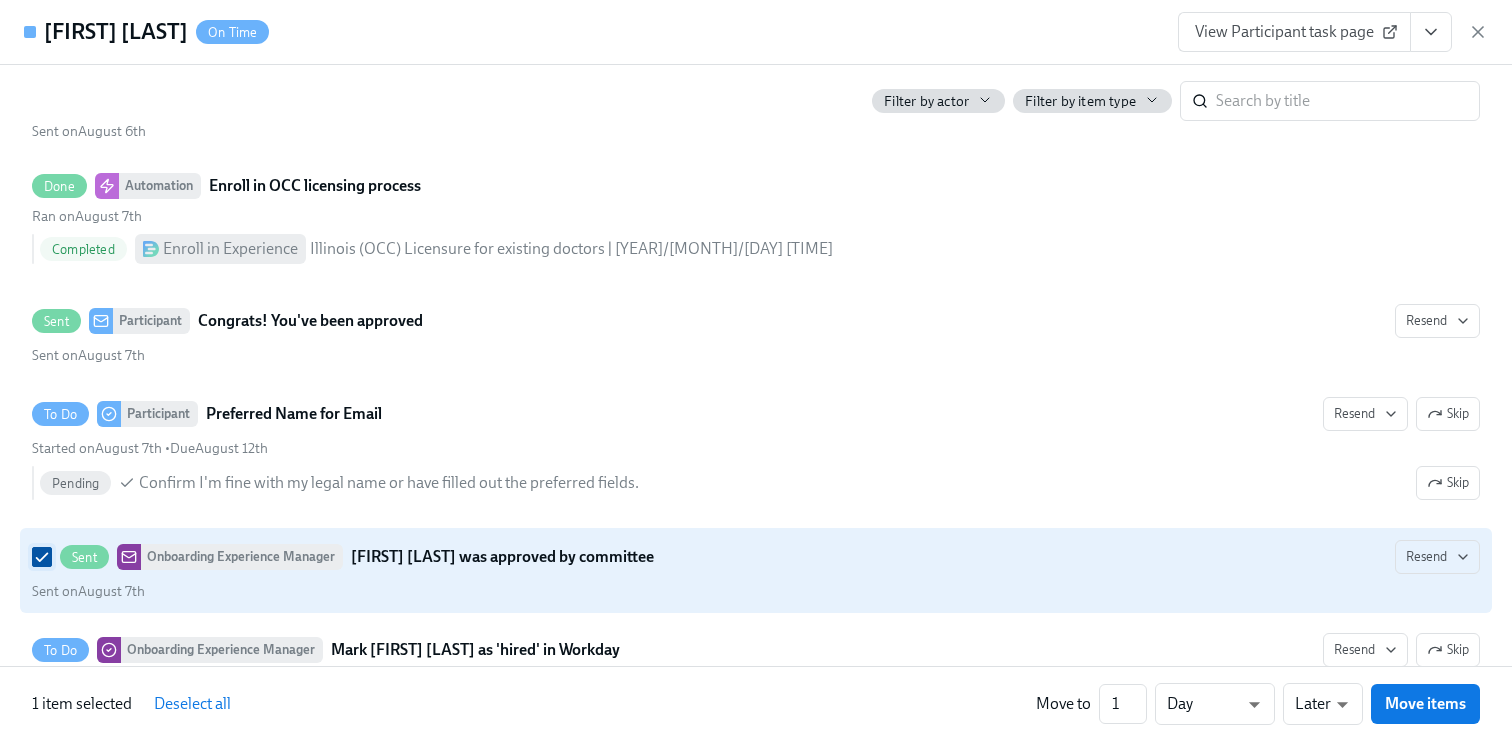 click on "Sent Onboarding Experience Manager [FIRST] [LAST] was approved by committee Resend Sent on  [MONTH] [DD]" at bounding box center (42, 557) 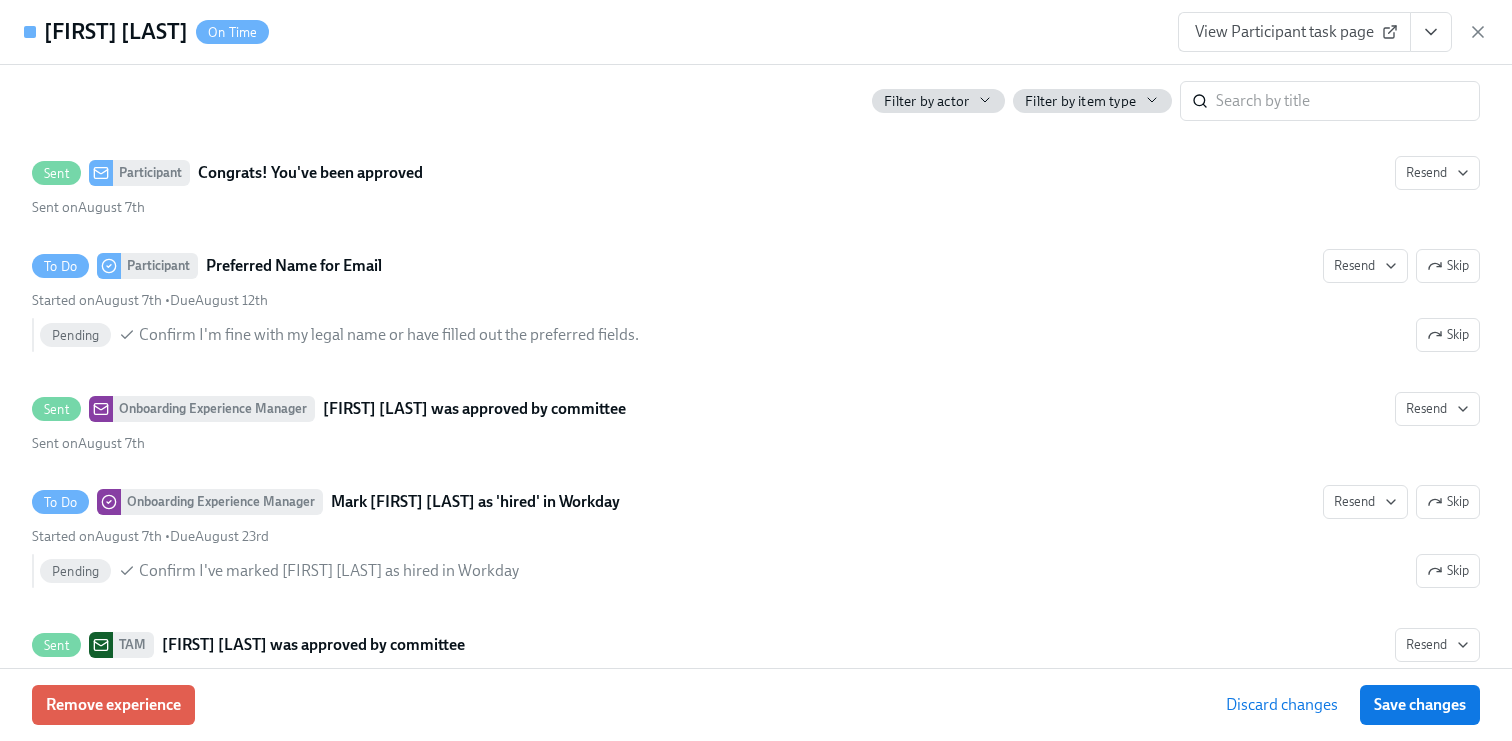 scroll, scrollTop: 6848, scrollLeft: 0, axis: vertical 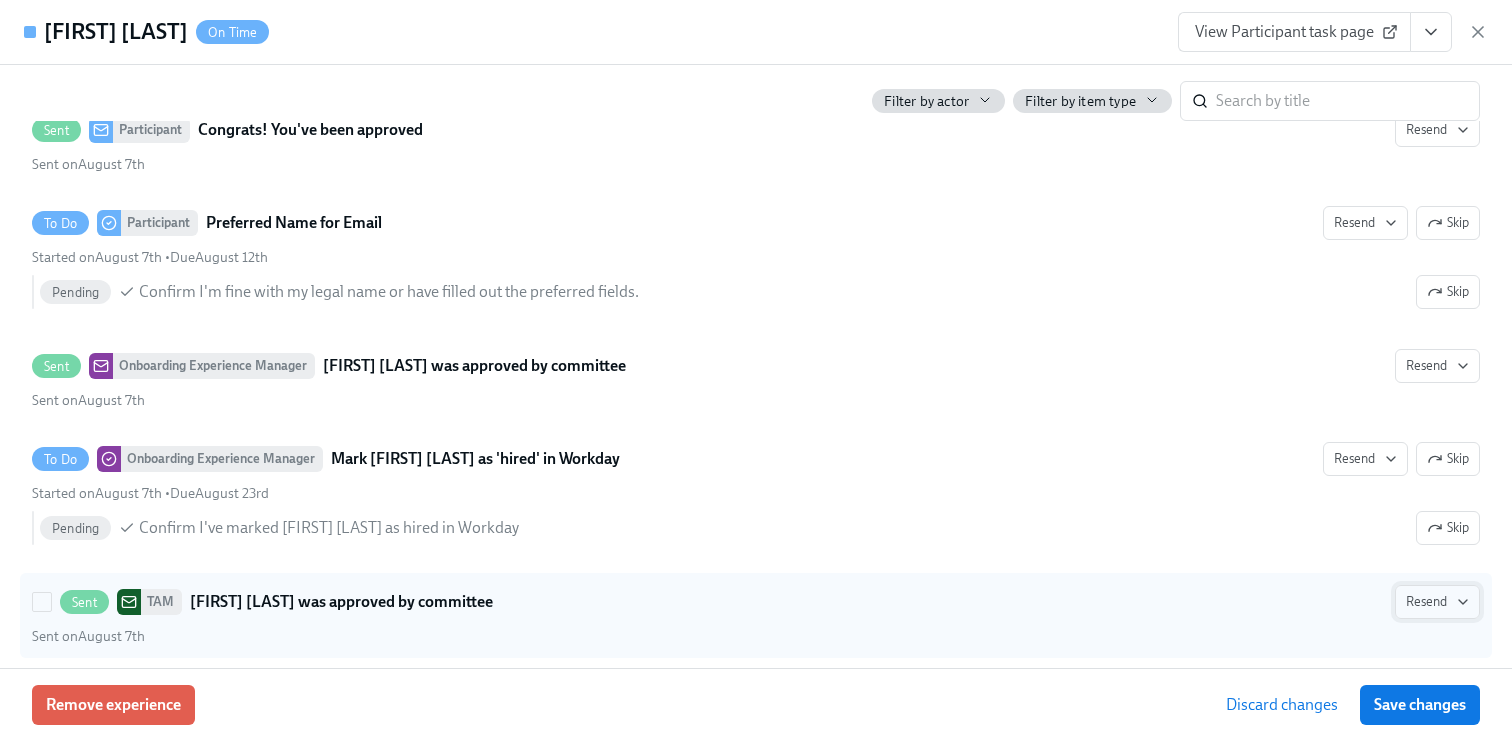 click on "Resend" at bounding box center [1437, 602] 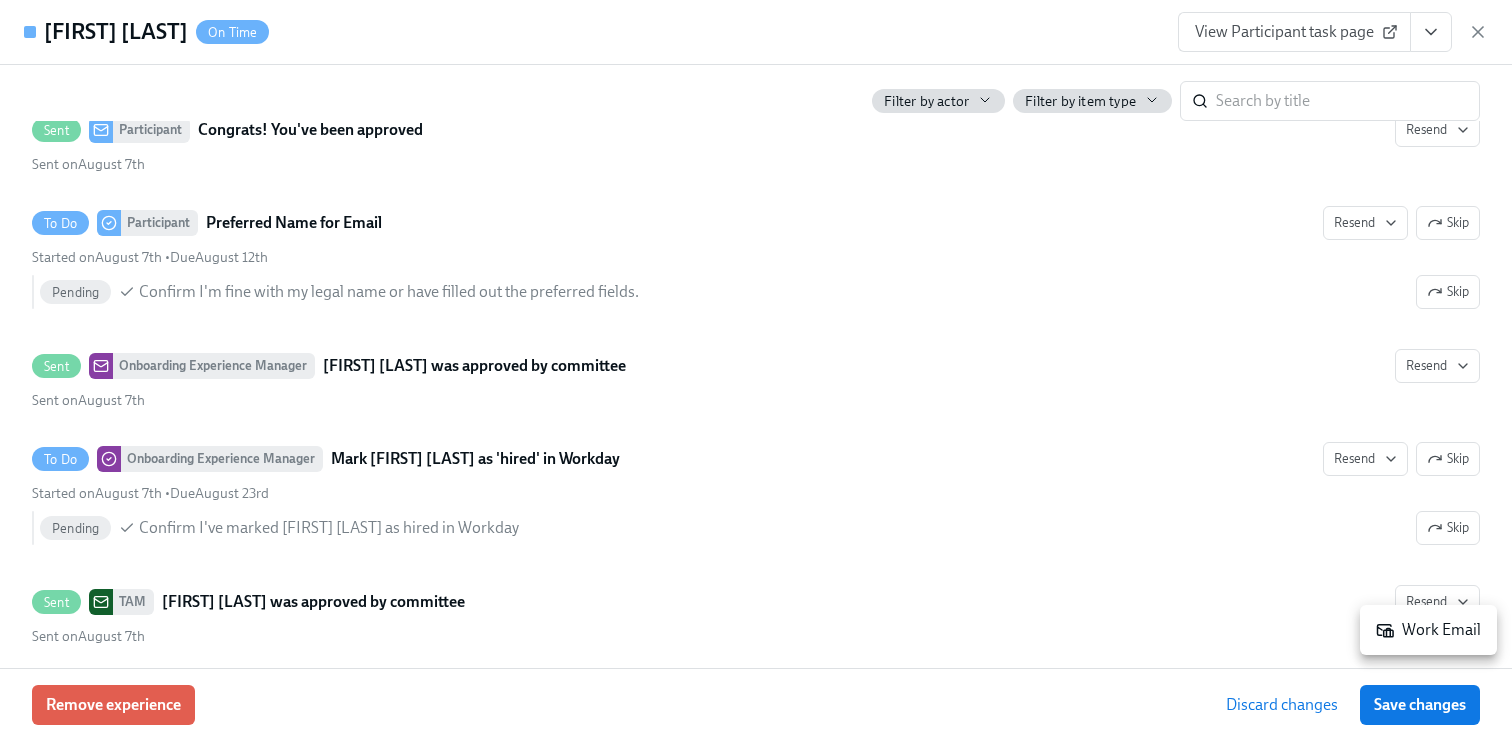 click at bounding box center (756, 370) 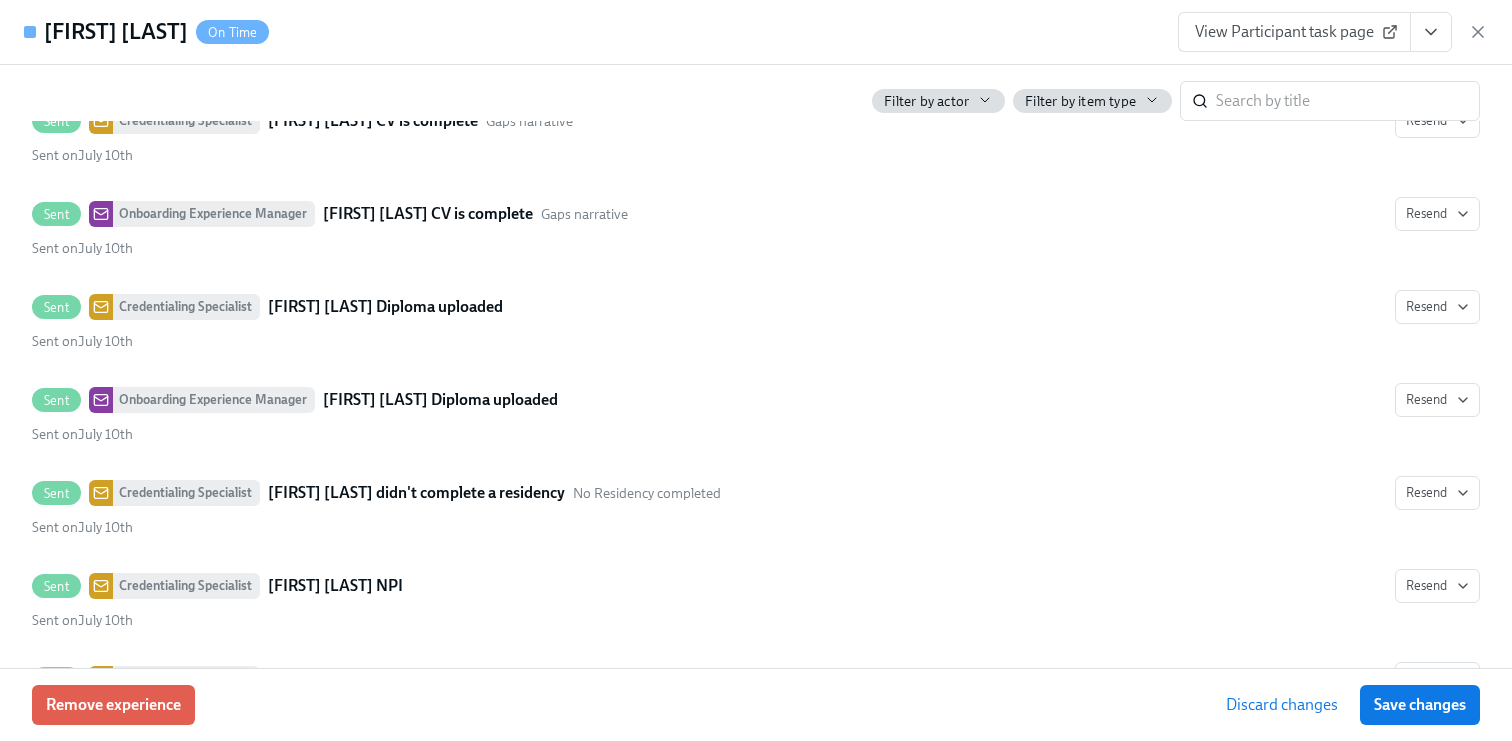 scroll, scrollTop: 5461, scrollLeft: 0, axis: vertical 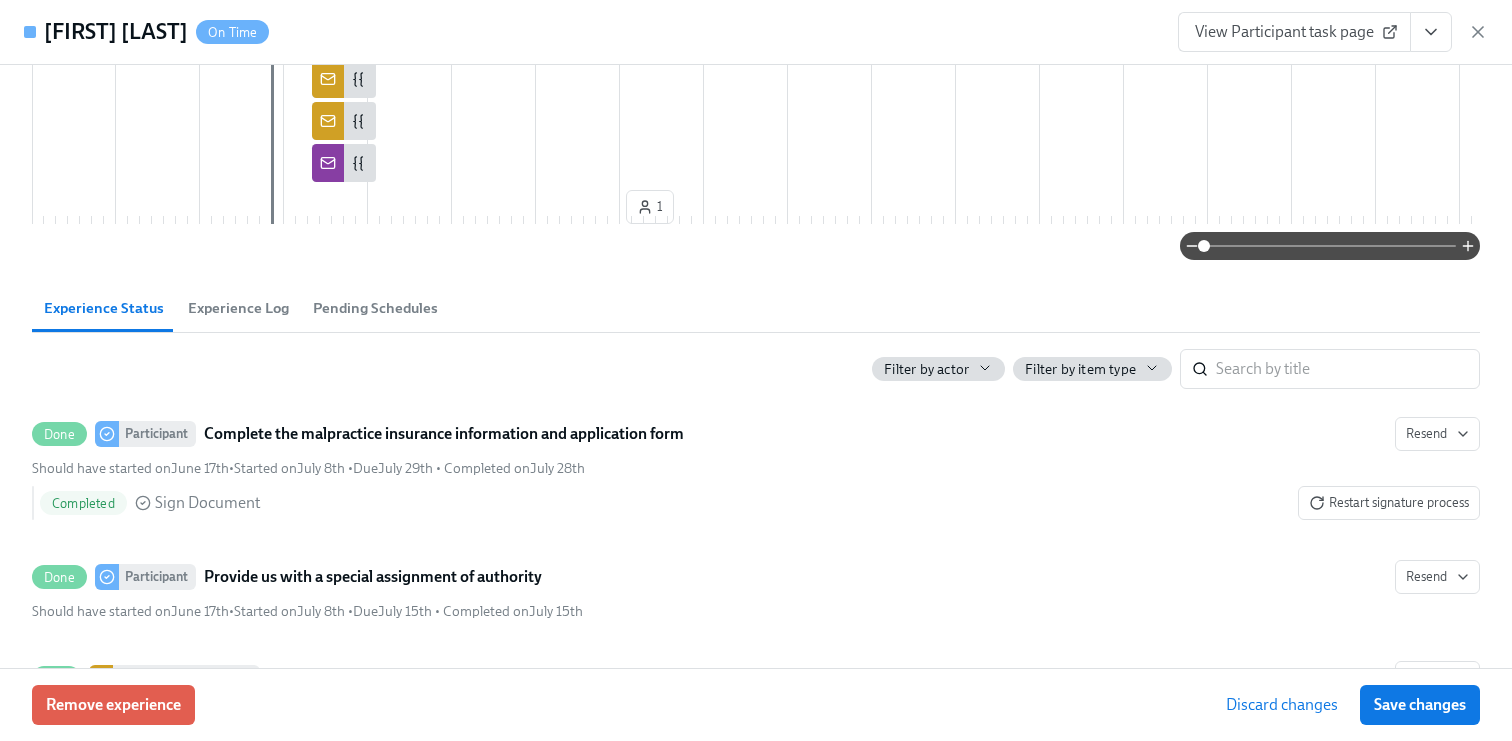 click on "Experience Log" at bounding box center (238, 308) 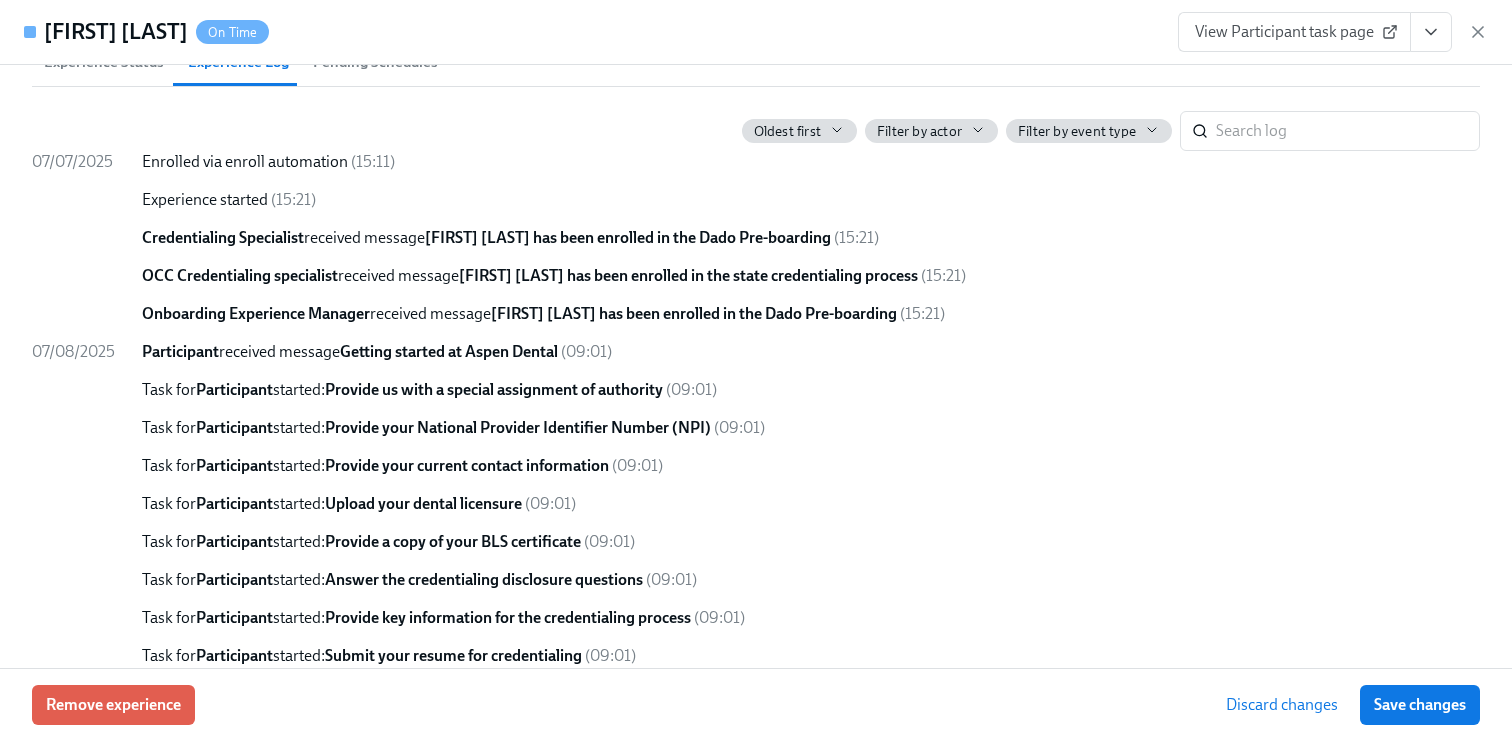 scroll, scrollTop: 1468, scrollLeft: 0, axis: vertical 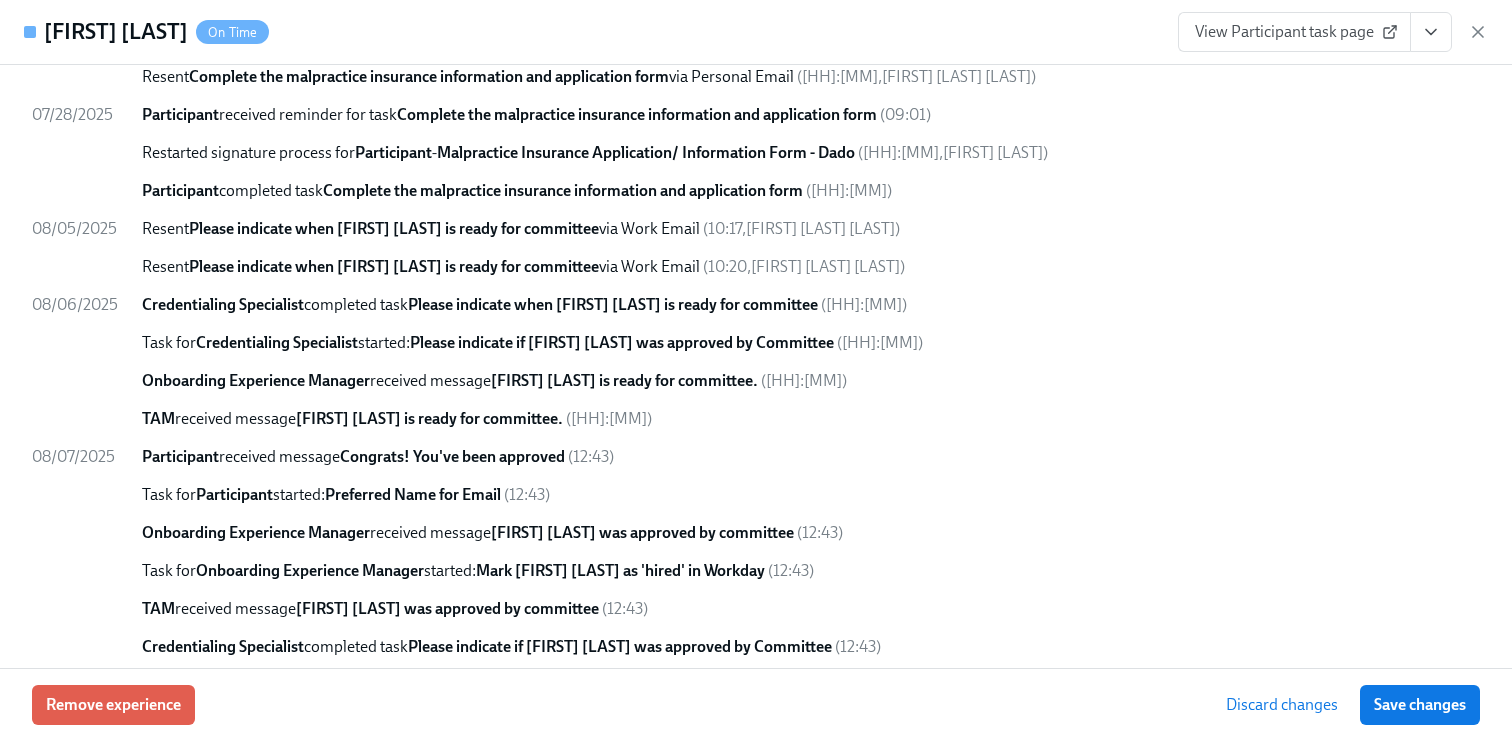 click on "Congrats! You've been approved" 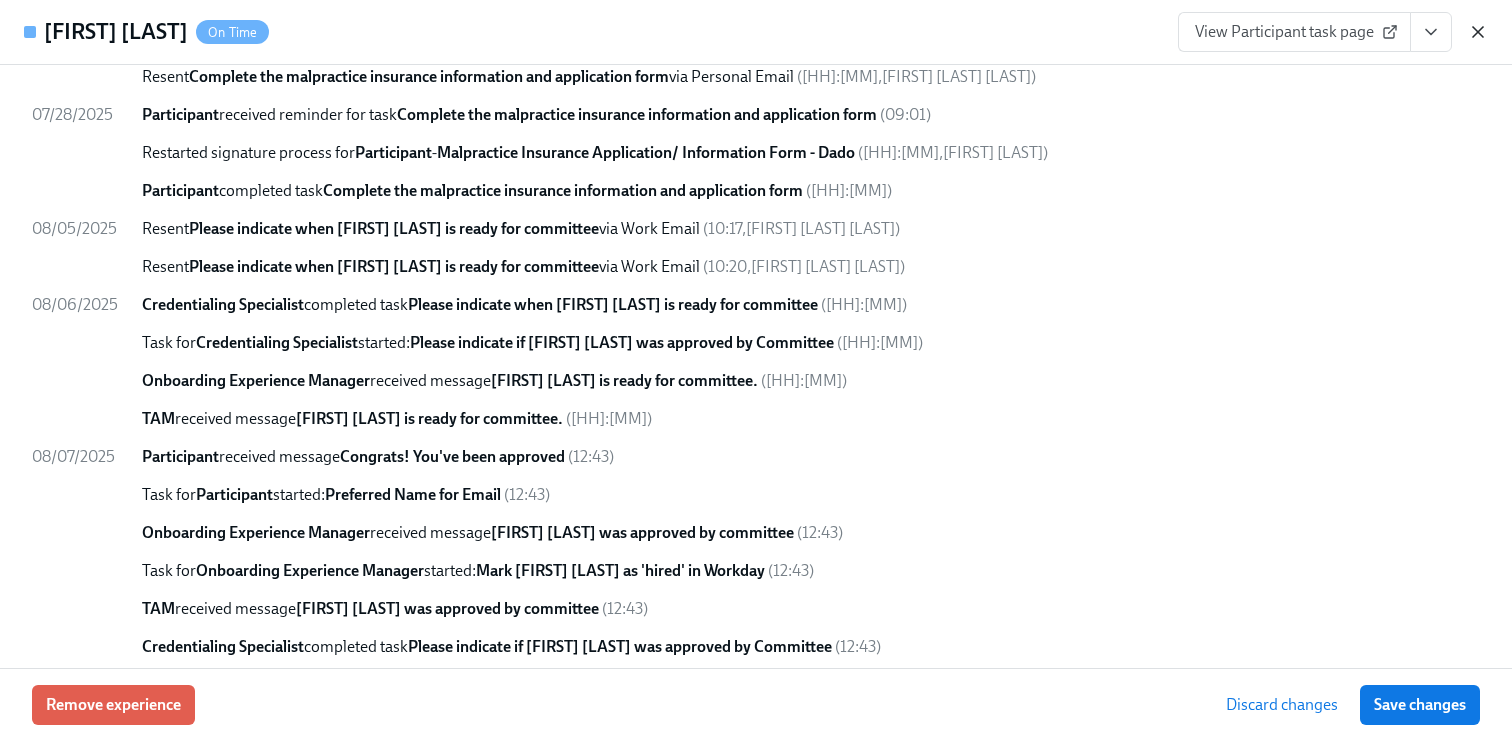 click 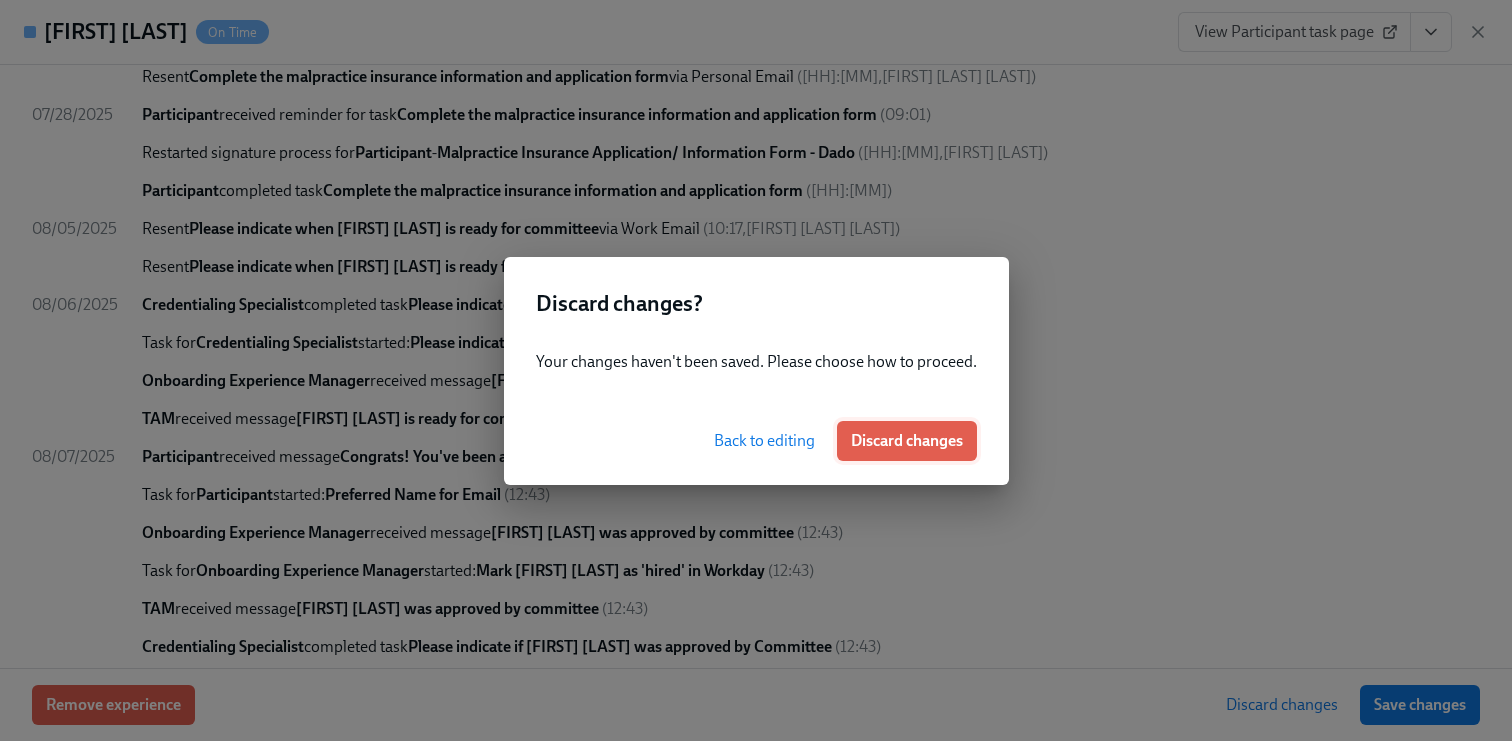click on "Discard changes" at bounding box center [907, 441] 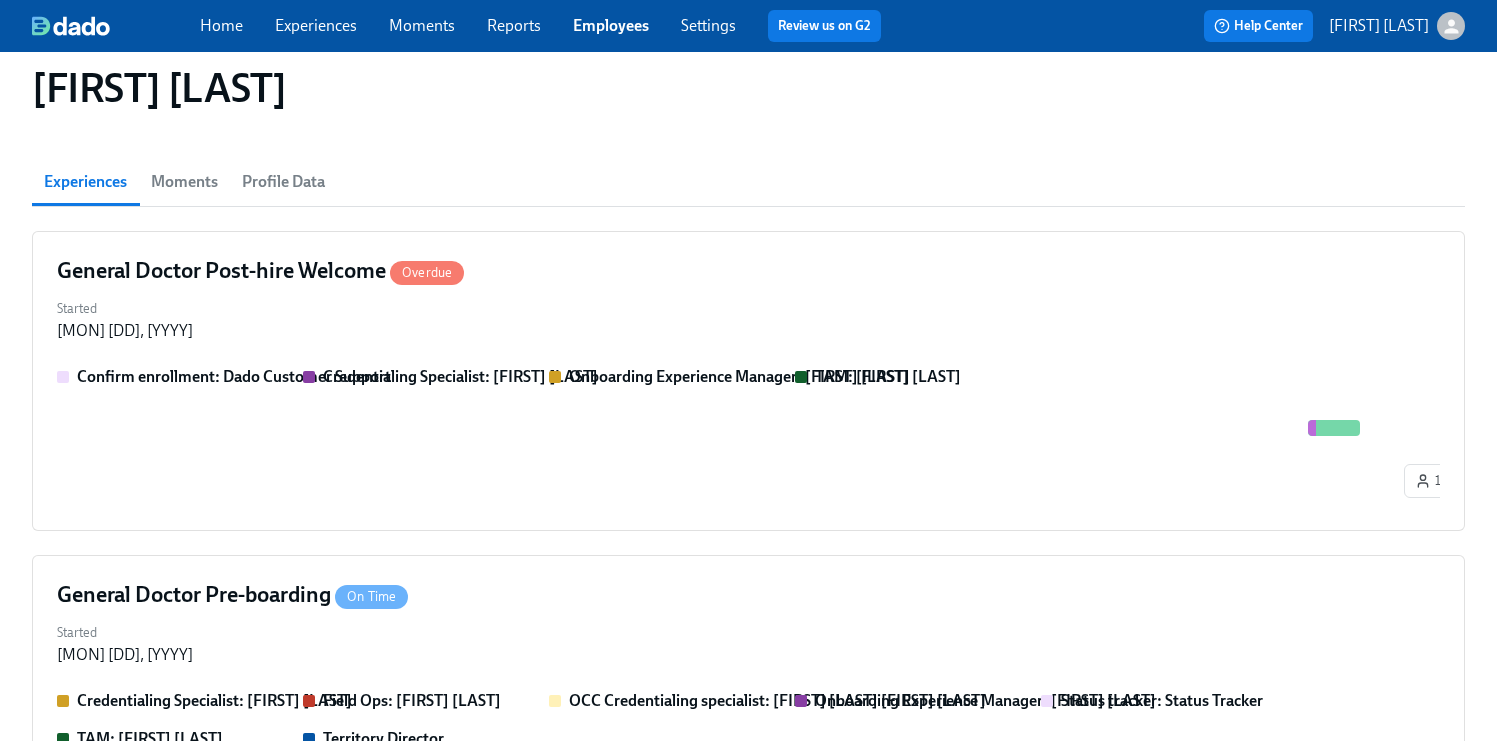 click on "Employees" at bounding box center (611, 25) 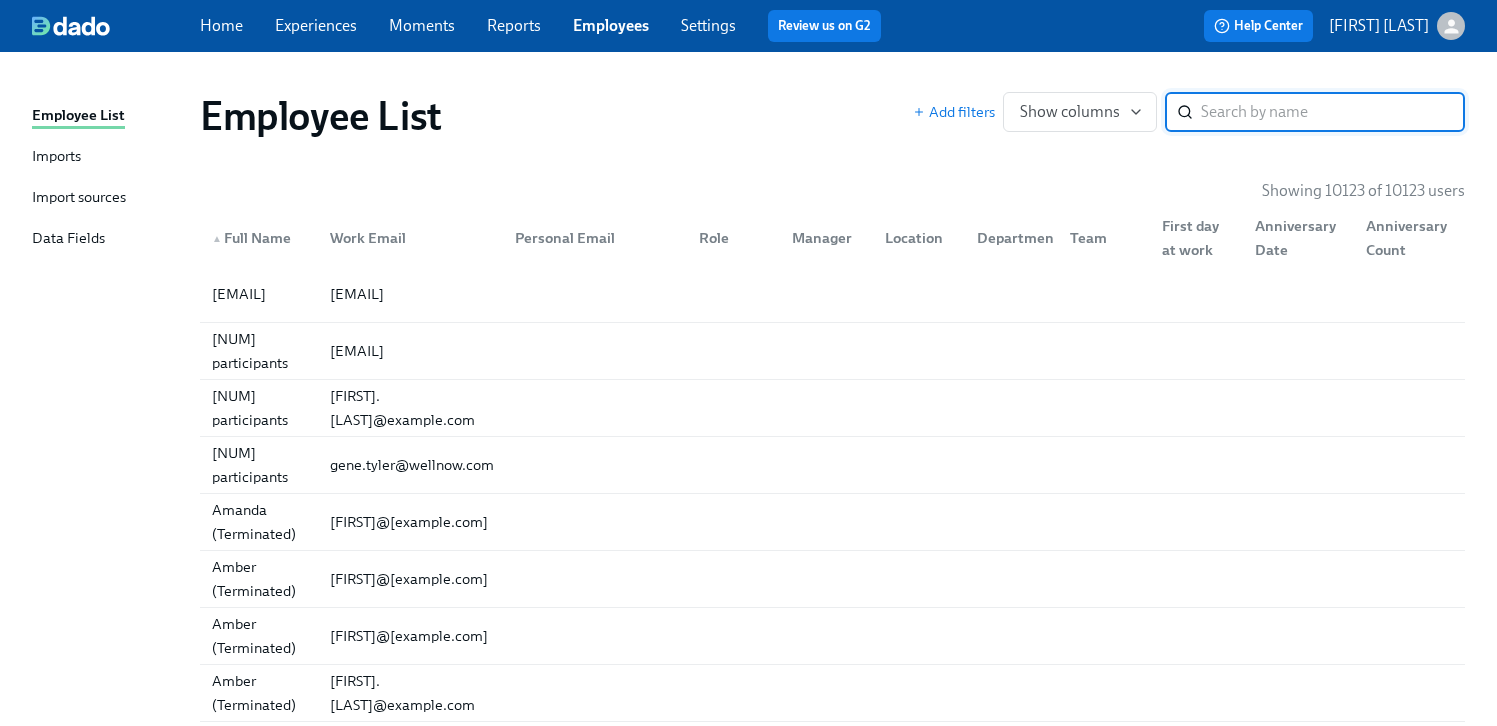 click at bounding box center (1333, 112) 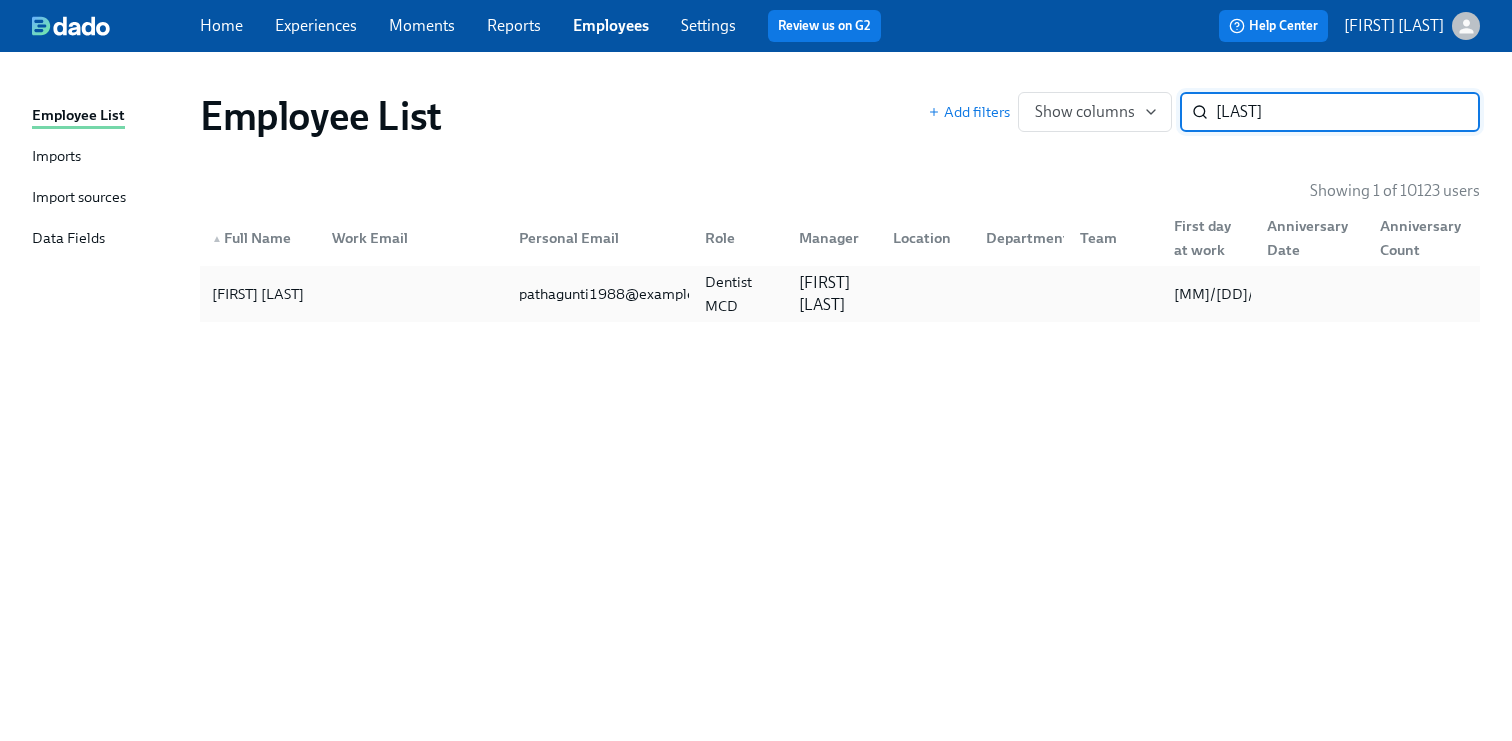 type on "[LAST]" 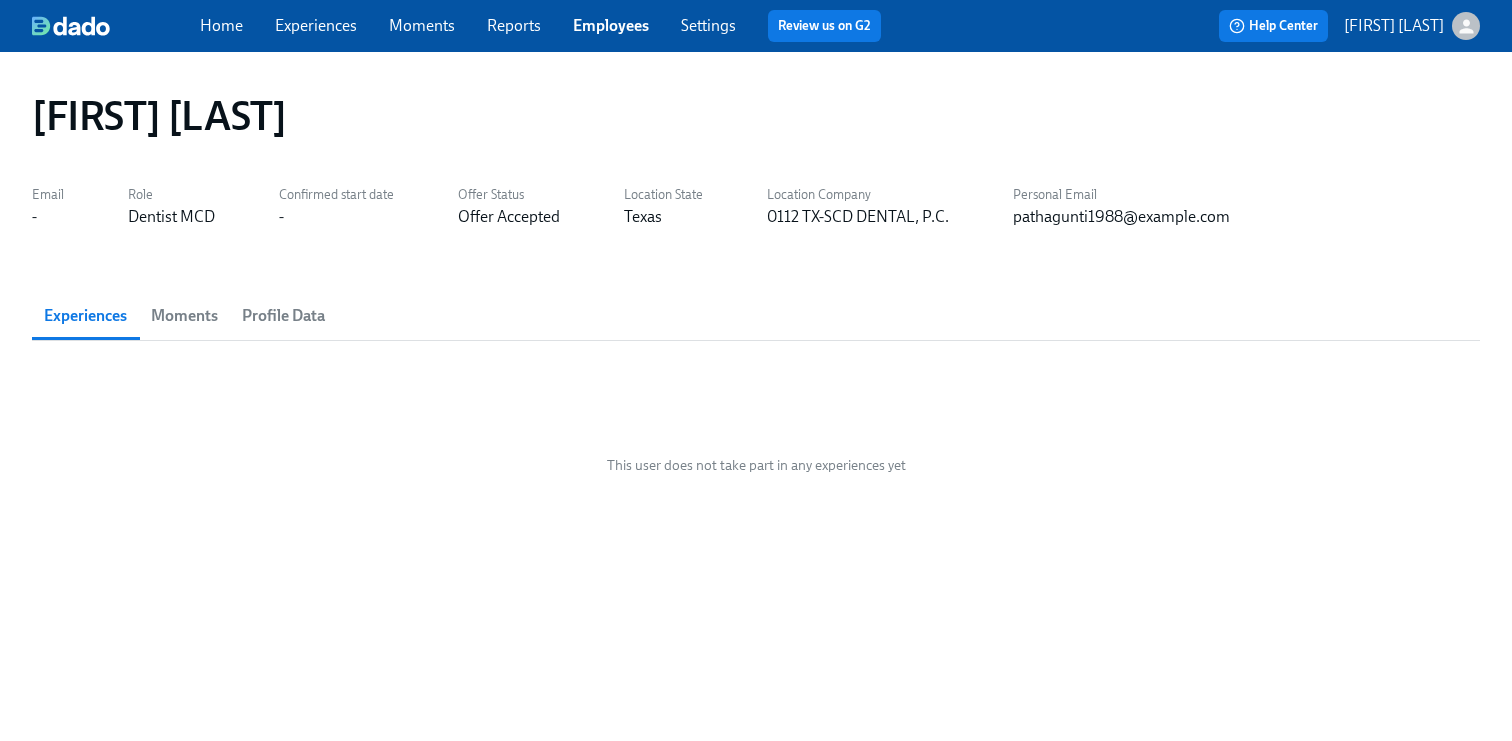 click on "Experiences" at bounding box center (316, 25) 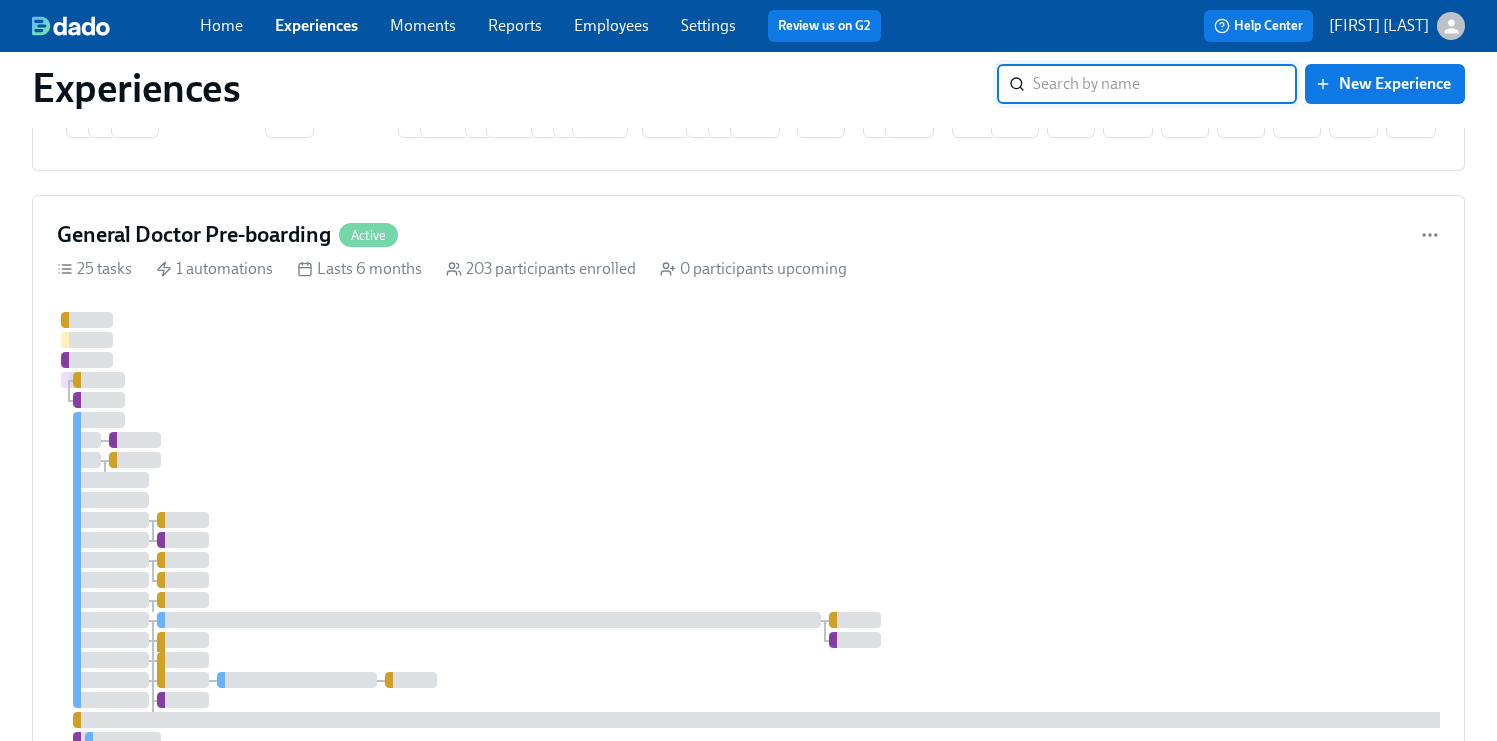 scroll, scrollTop: 4248, scrollLeft: 0, axis: vertical 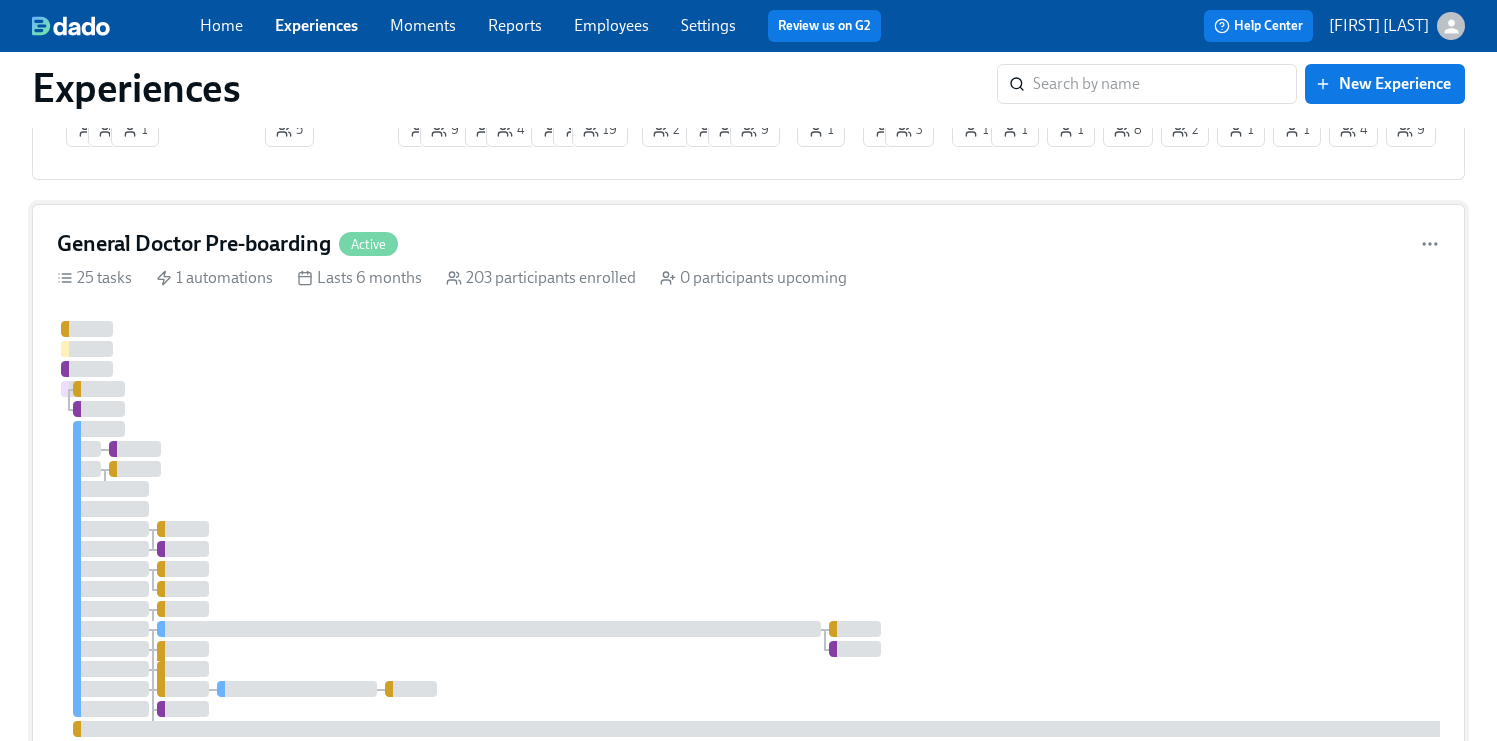 click at bounding box center [1191, 619] 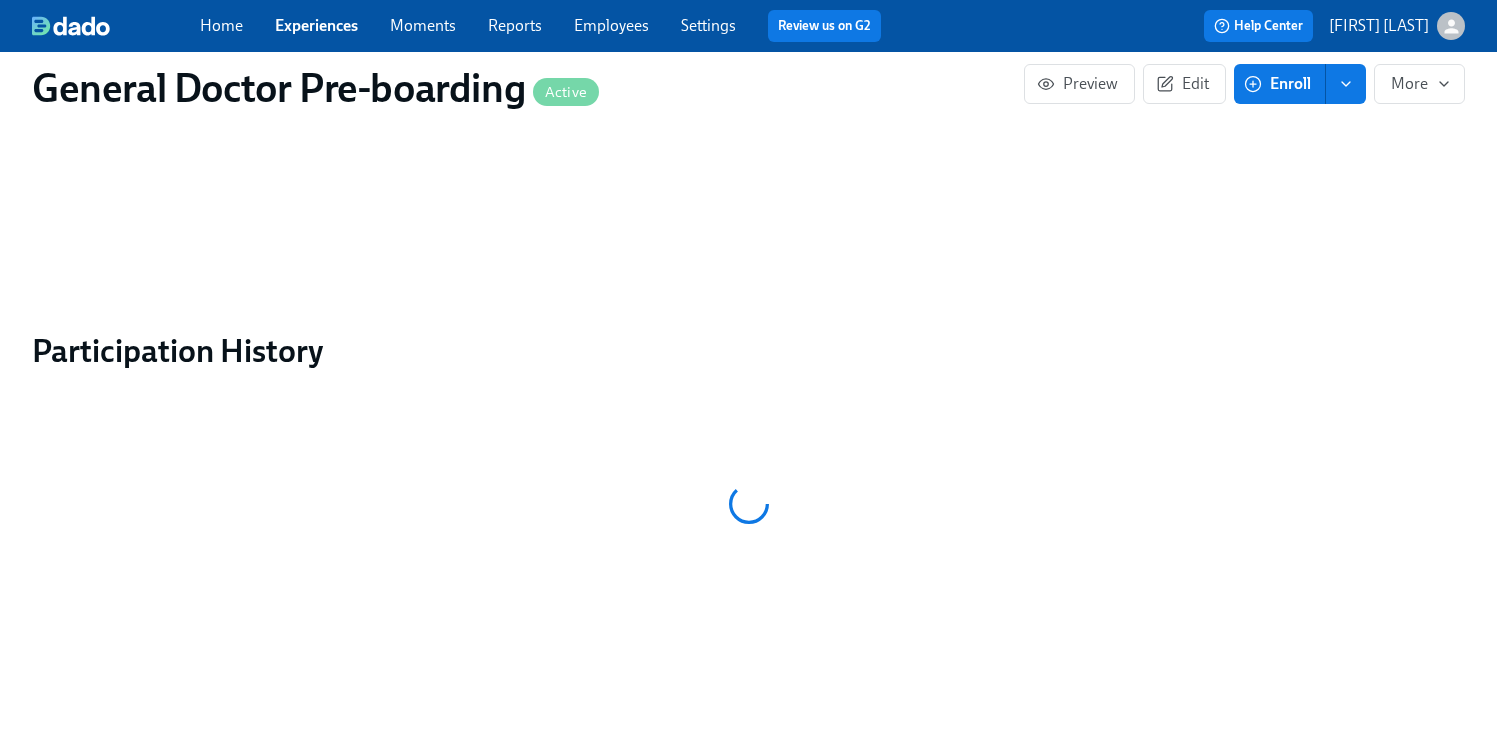 click on "Public Name Onboarding to Aspen Dental Notification Sender Name Aspen Dental Onboarding Team via Dado Reply-to email {{ onboardingExperienceManager.email || "[EMAIL]" }} Resources Payor Strategy - Aspen- Credentialing/Documents/Aspen- Credentialing/Dado- Intake Files Disclosure Questions - Dado New Jersey Branch Application - Dado Malpractice Insurance Application/ Information Form - Dado Credentialing Application - Dado West Virginia State Application - Dado Oregon State Application - Dado Oklahoma State Application - Dado North Carolina State Application - Dado Shorter Illinois State Application - Dado Shorter Colorado Uniform Application - Dado  NJ State App Signature Page – Dado Special Assignment of Authority – Dado" at bounding box center [748, -3142] 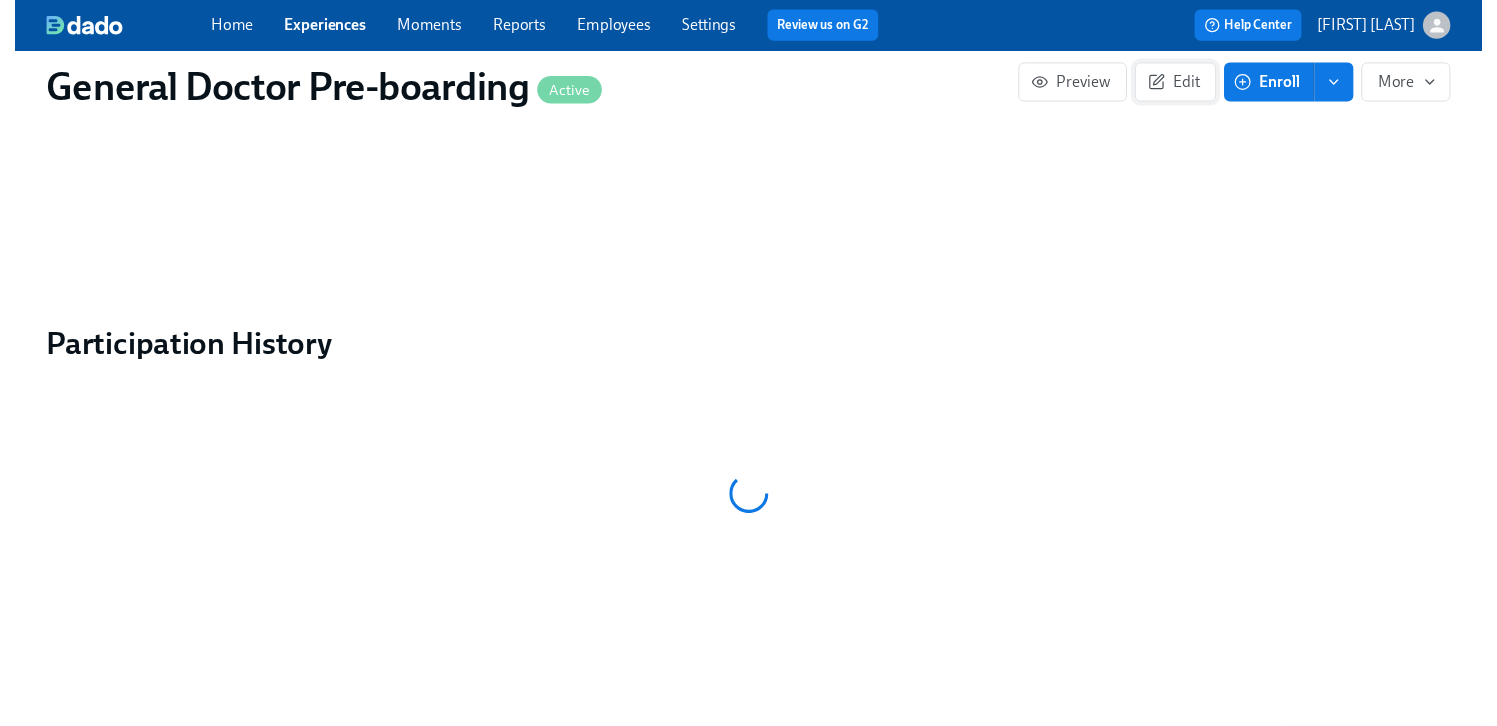 scroll, scrollTop: 0, scrollLeft: 0, axis: both 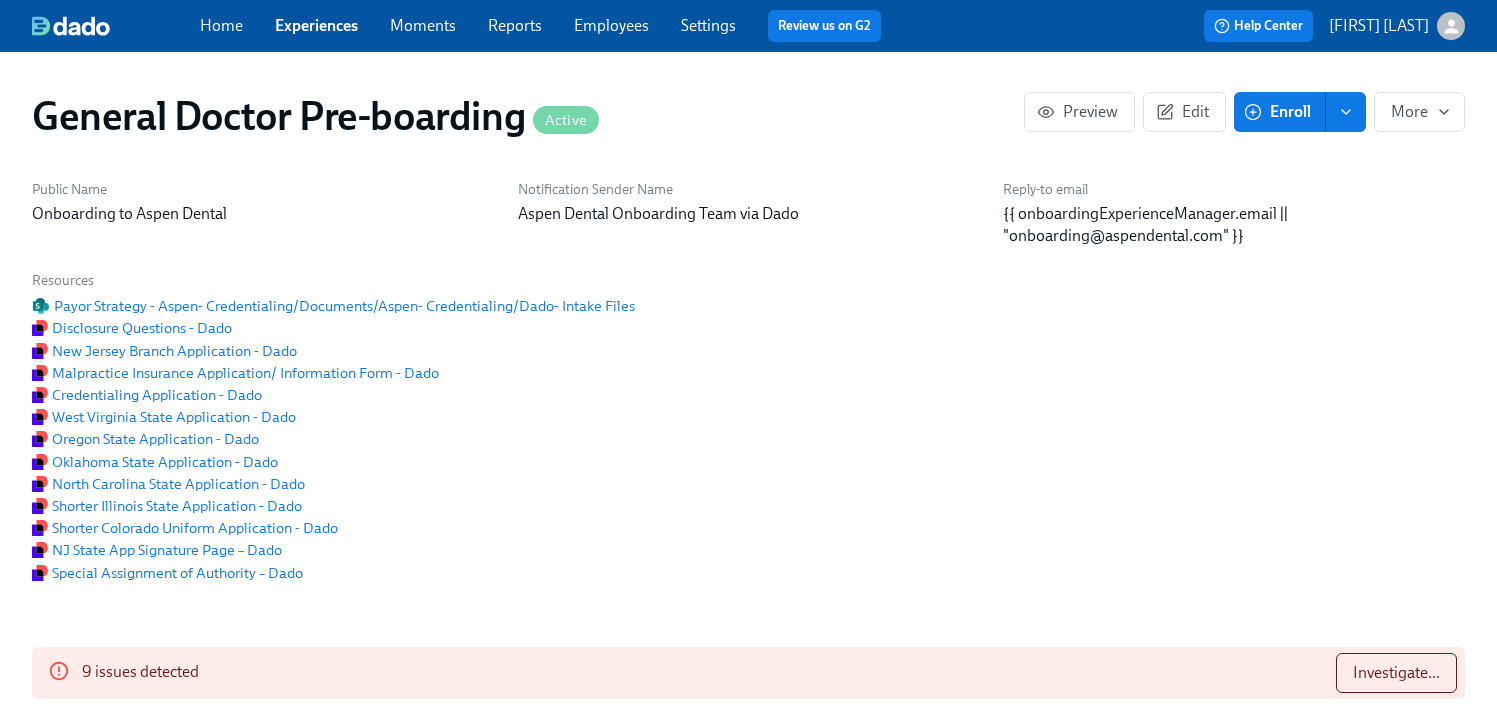 click on "Enroll" at bounding box center (1279, 112) 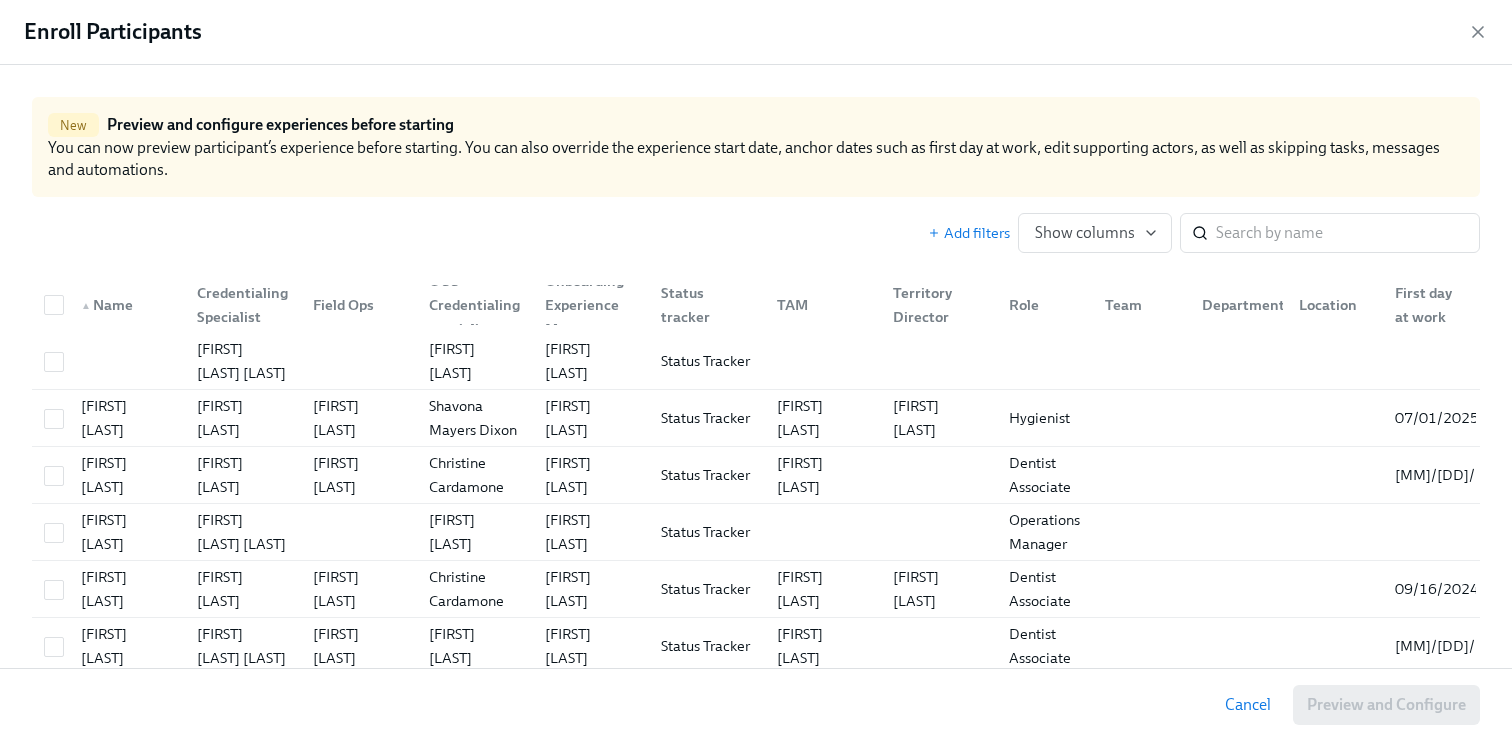 scroll, scrollTop: 0, scrollLeft: 45635, axis: horizontal 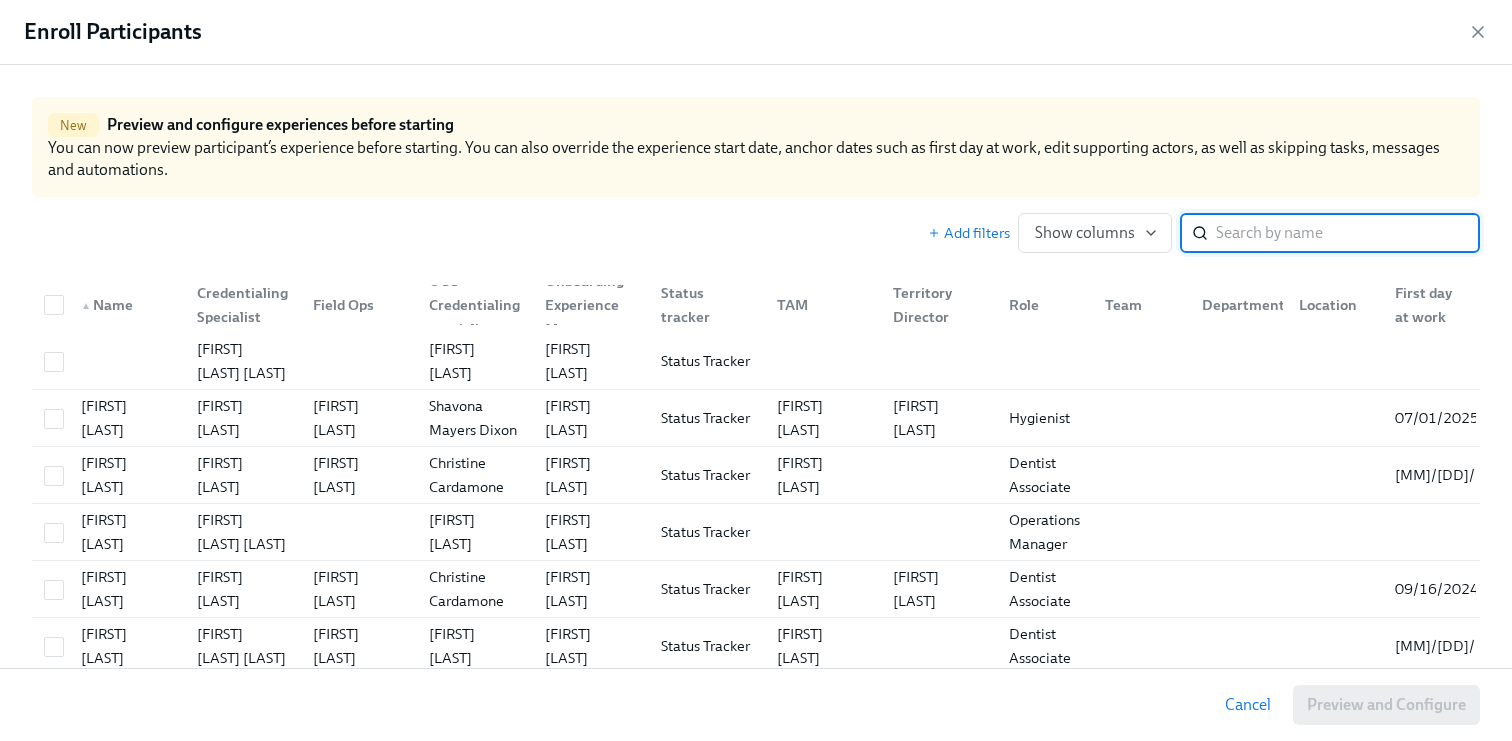 click at bounding box center [1348, 233] 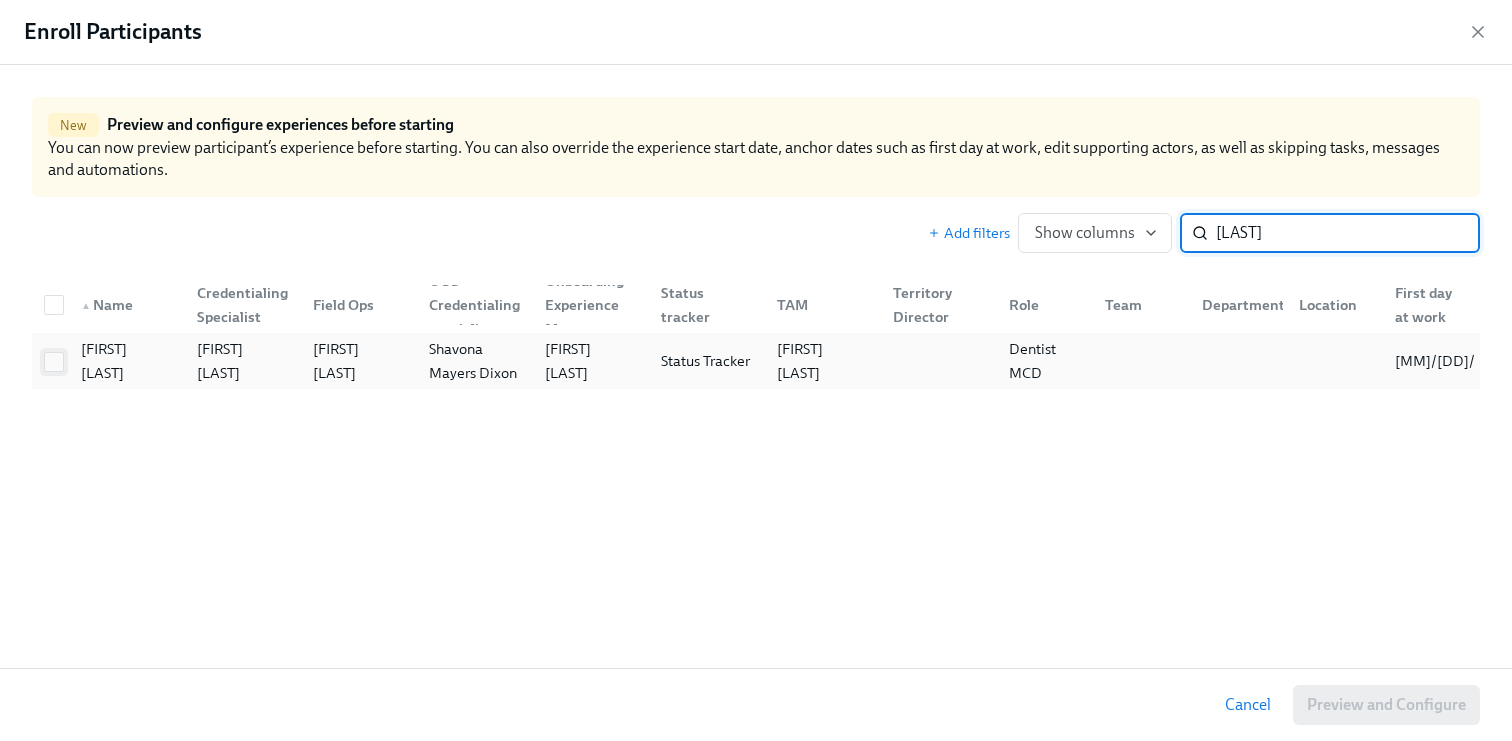 type on "[LAST]" 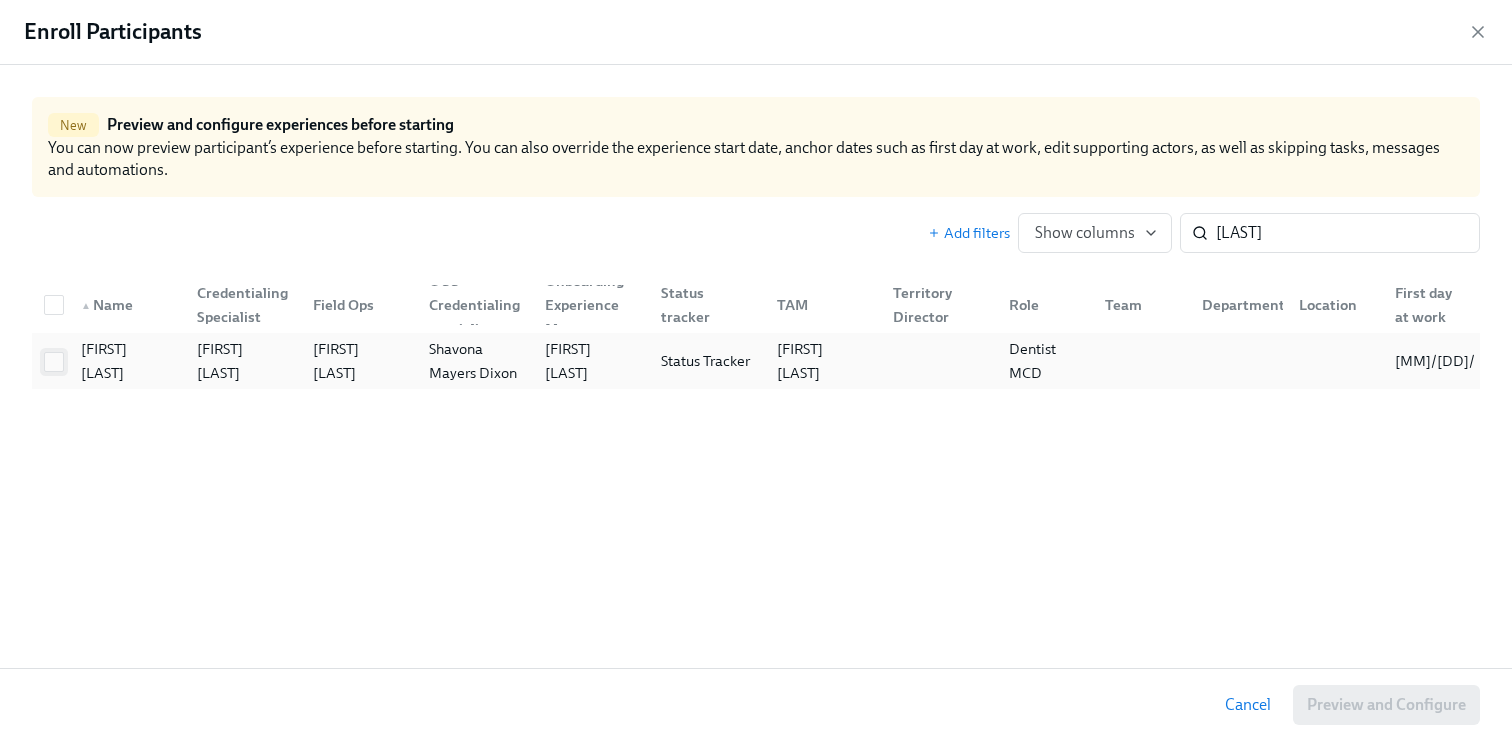 click at bounding box center [54, 362] 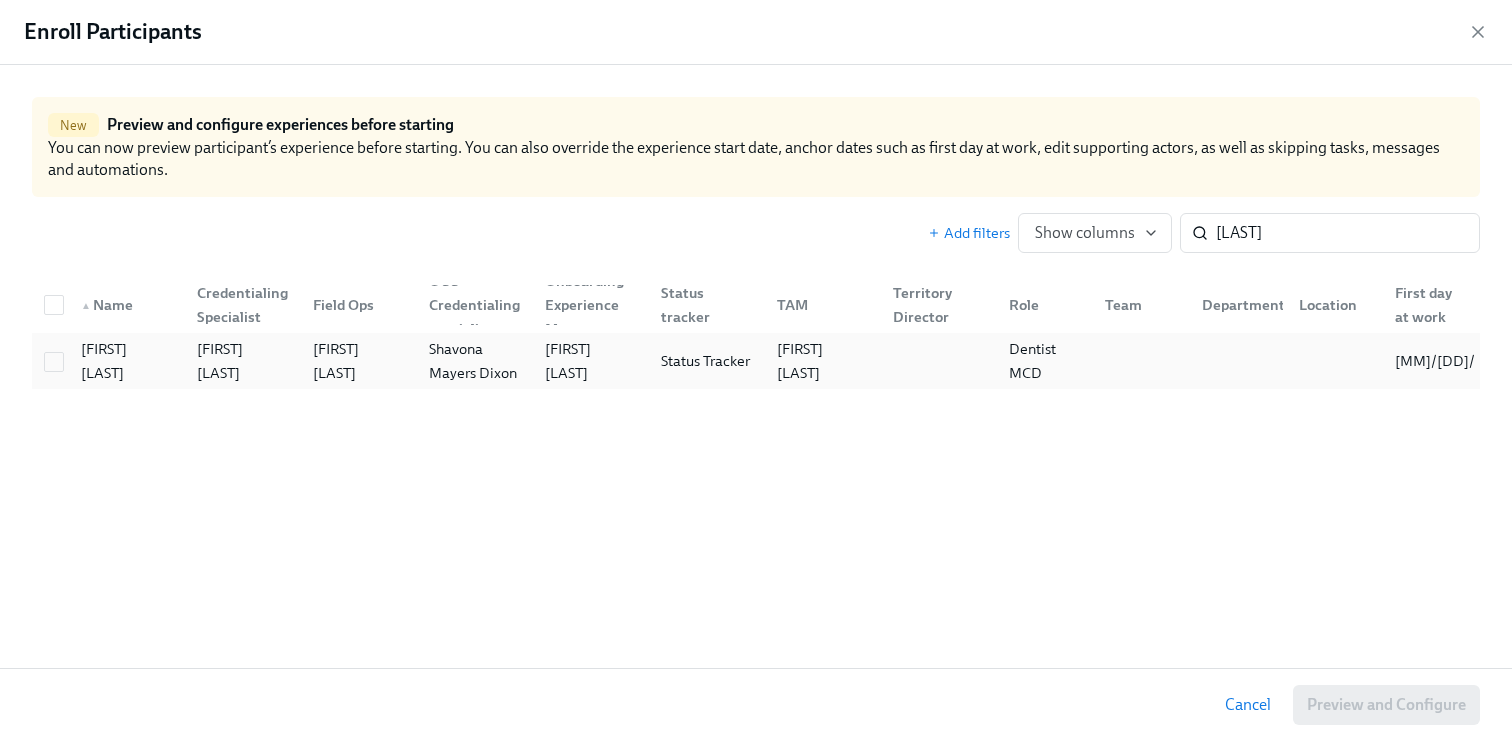 checkbox on "true" 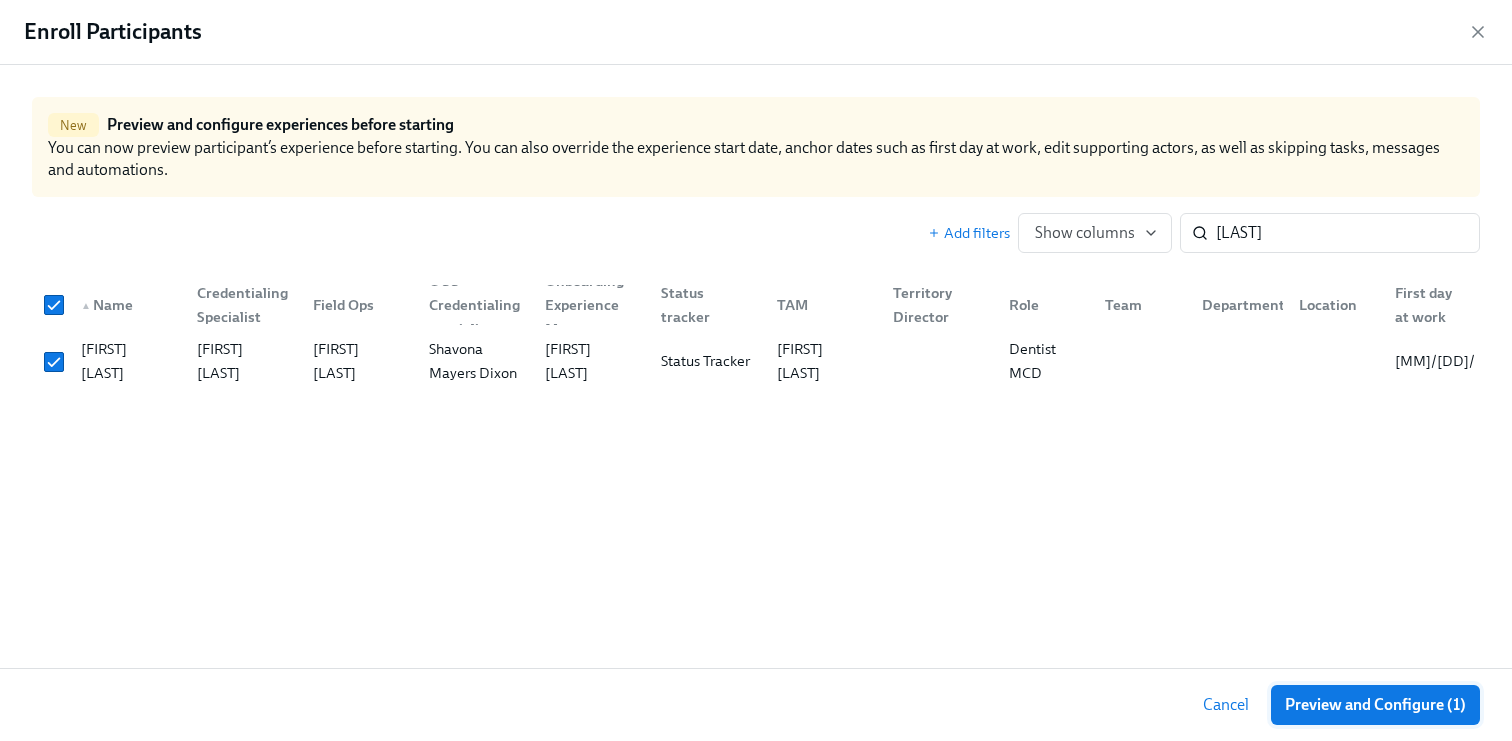 click on "Preview and Configure (1)" at bounding box center (1375, 705) 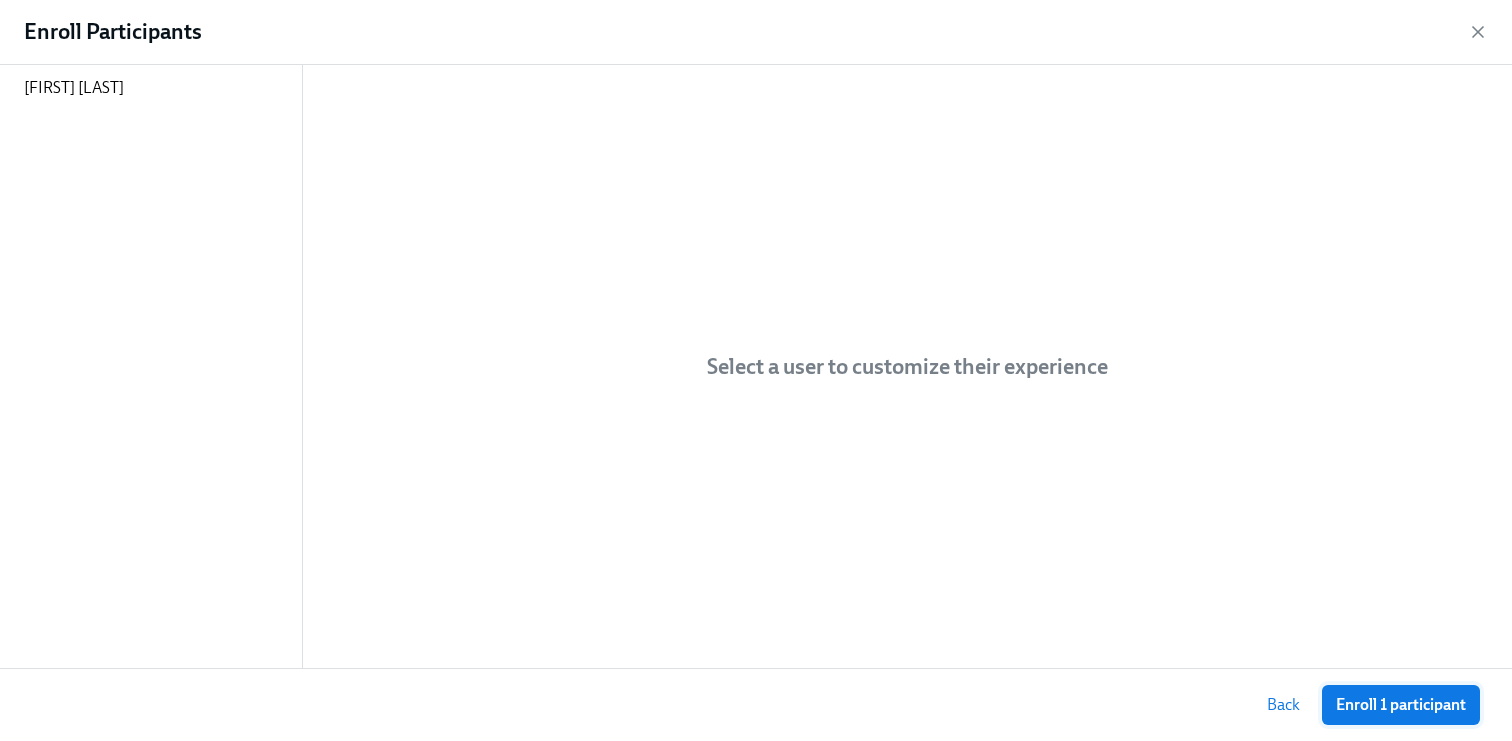 click on "Enroll 1 participant" at bounding box center (1401, 705) 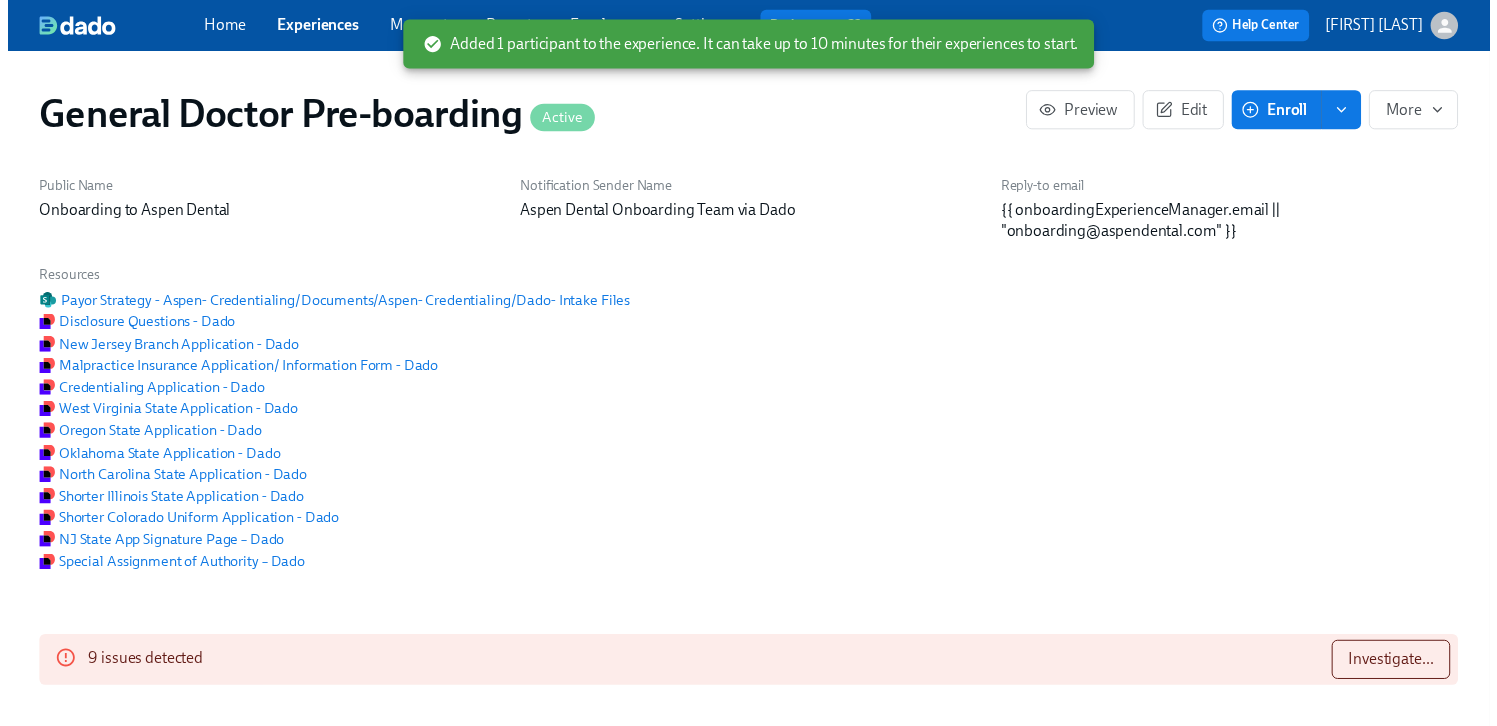scroll, scrollTop: 0, scrollLeft: 45940, axis: horizontal 